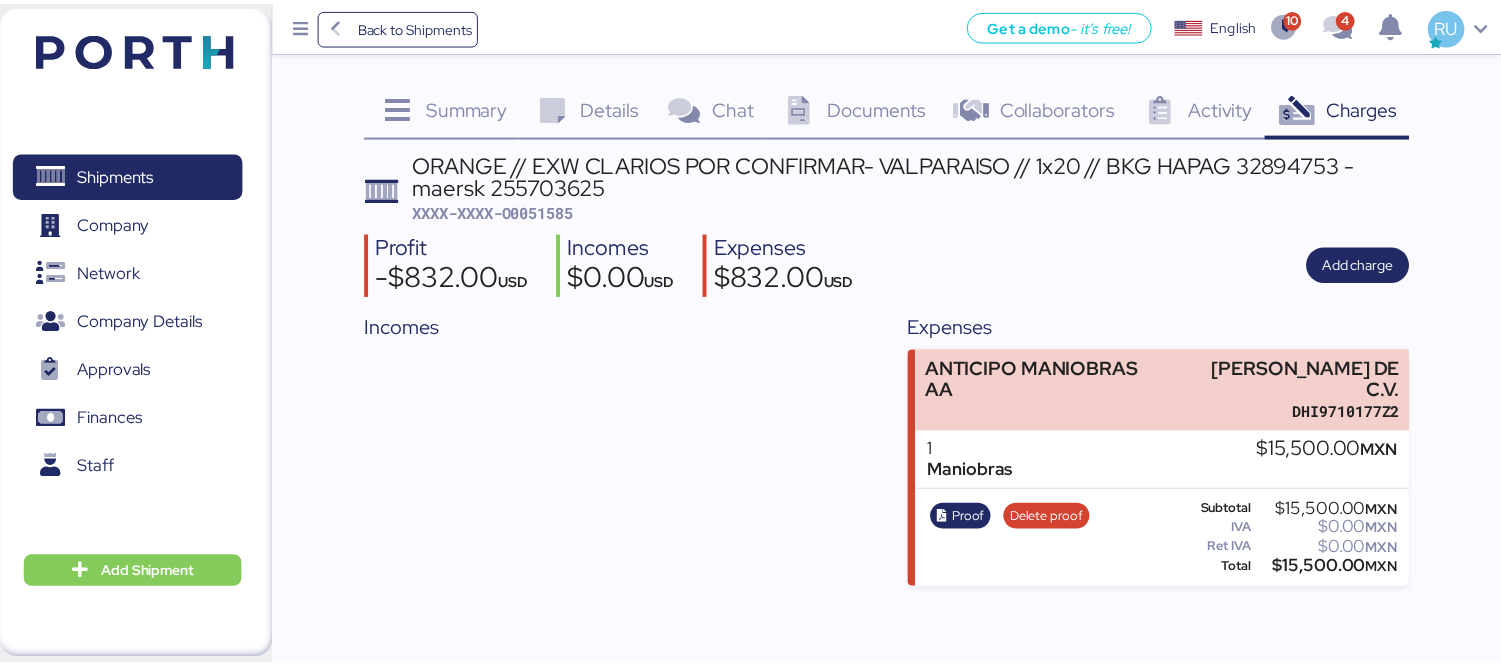 scroll, scrollTop: 0, scrollLeft: 0, axis: both 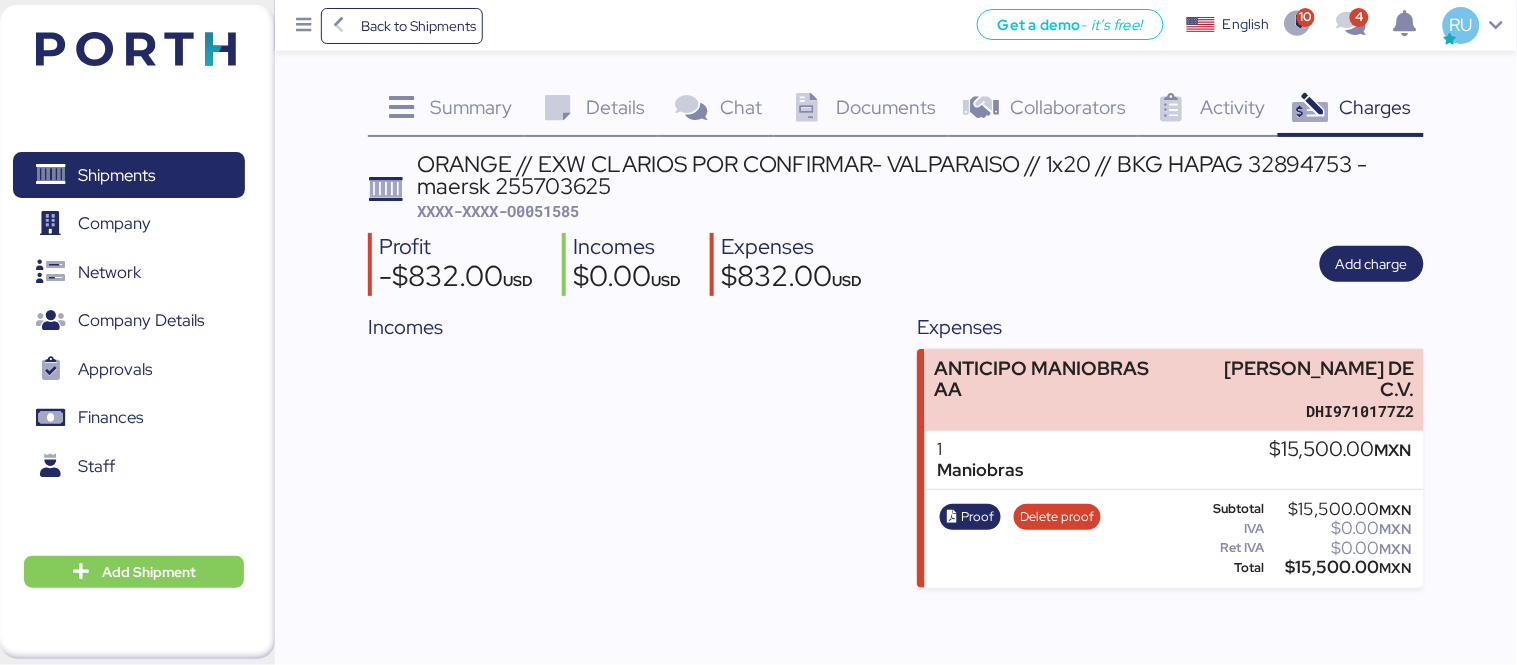 click at bounding box center [136, 49] 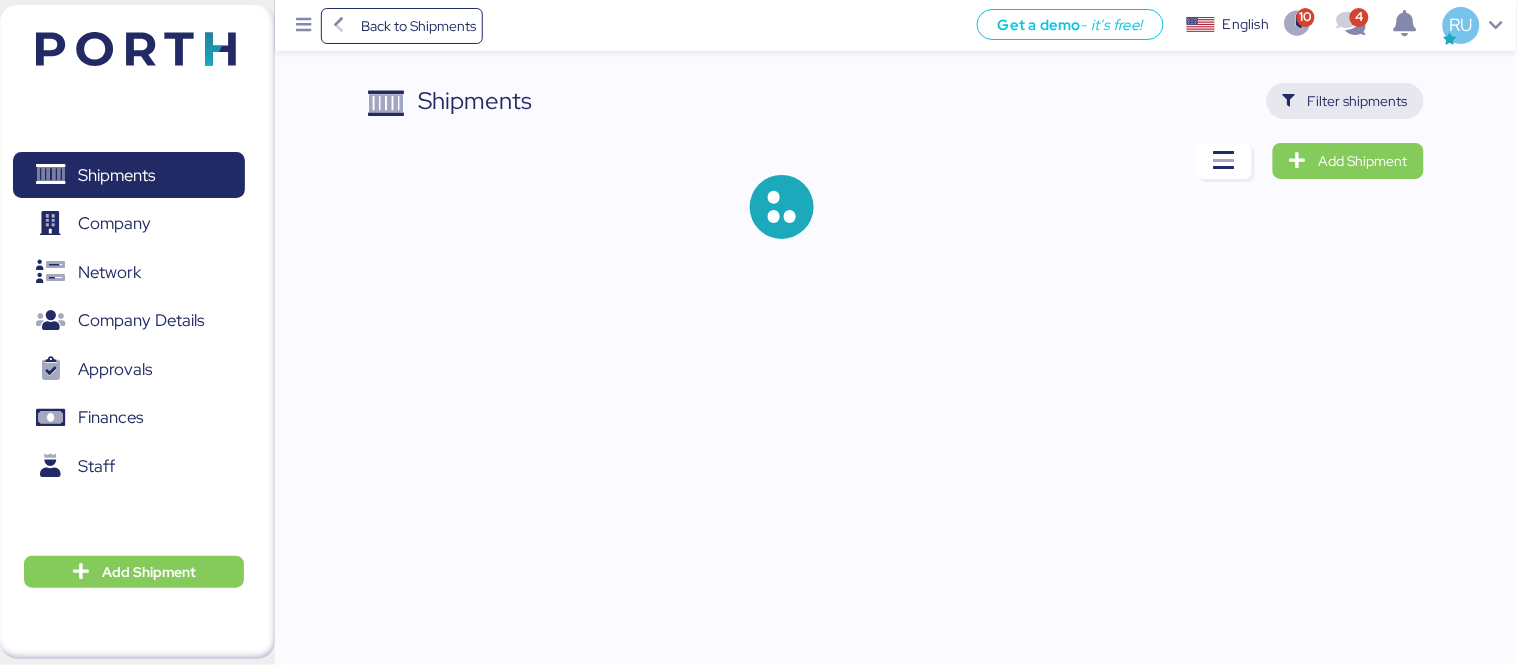 click on "Filter shipments" at bounding box center [1358, 101] 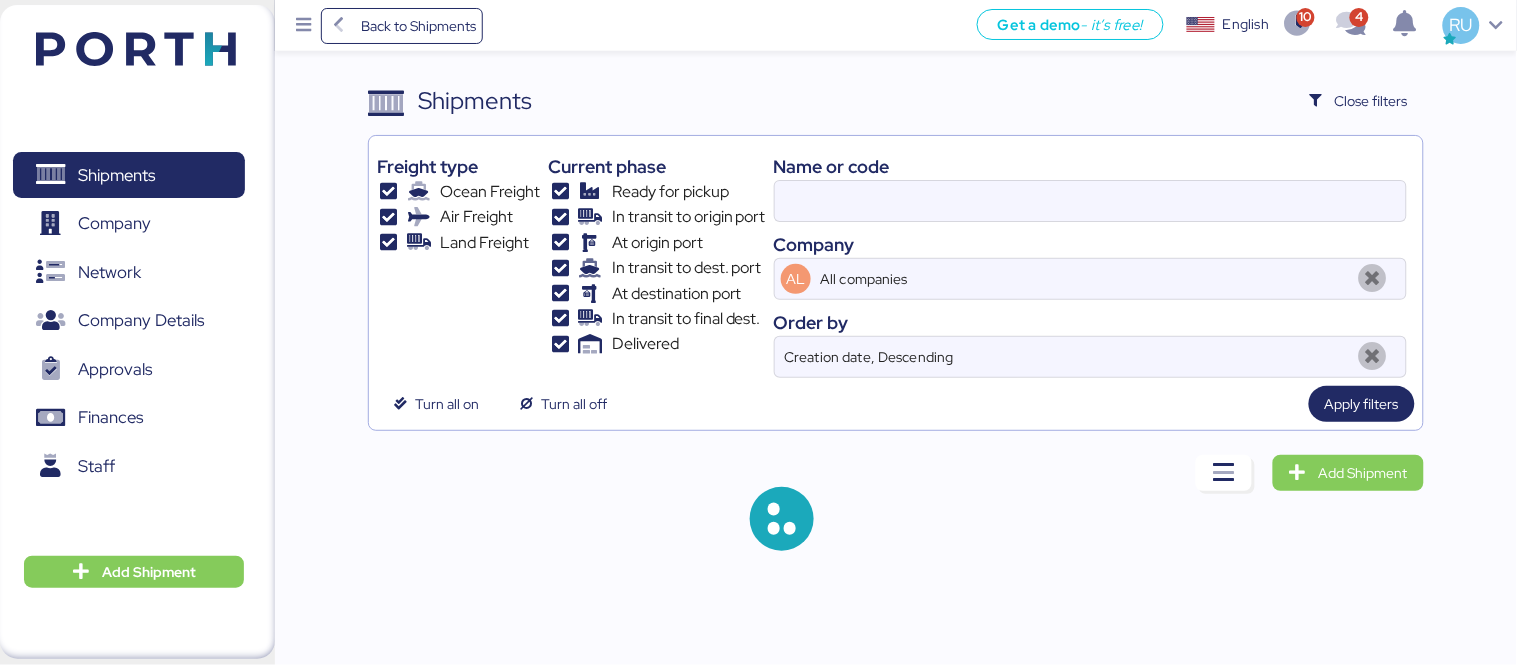 type on "255703625" 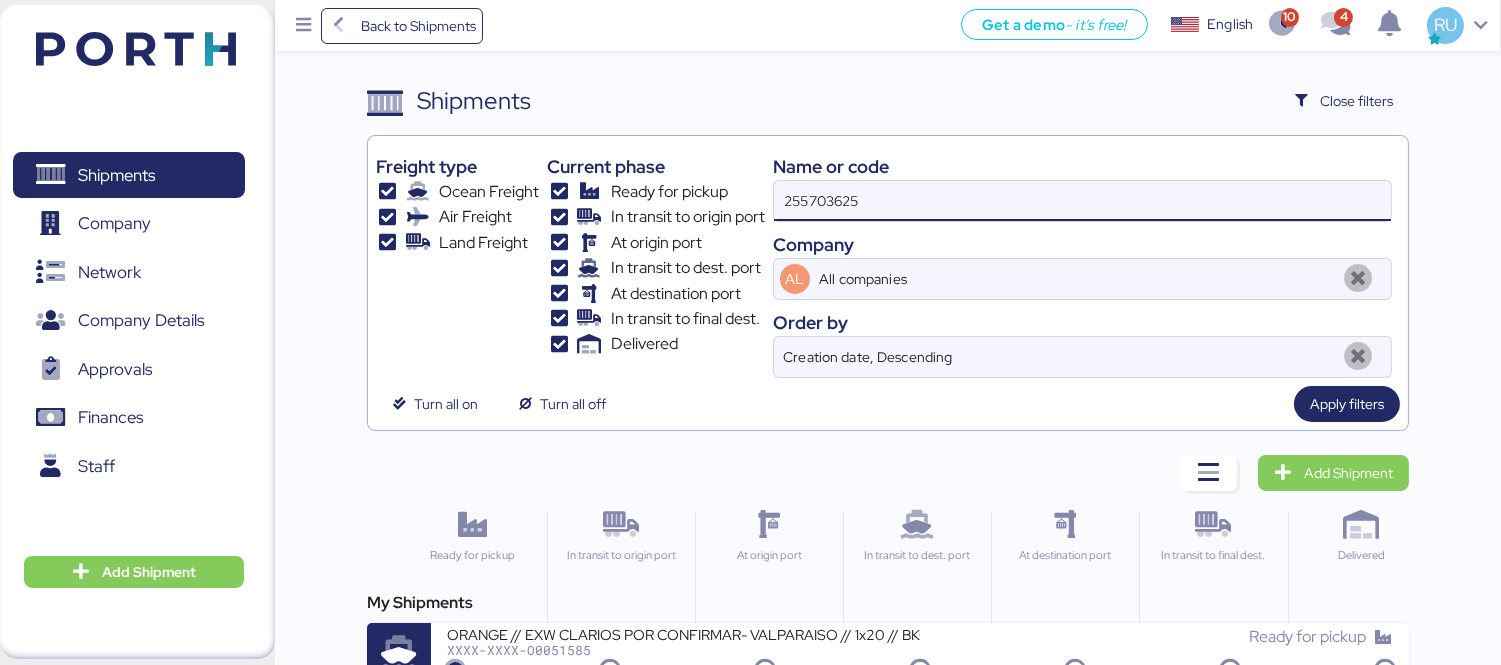 click on "255703625" at bounding box center (1082, 201) 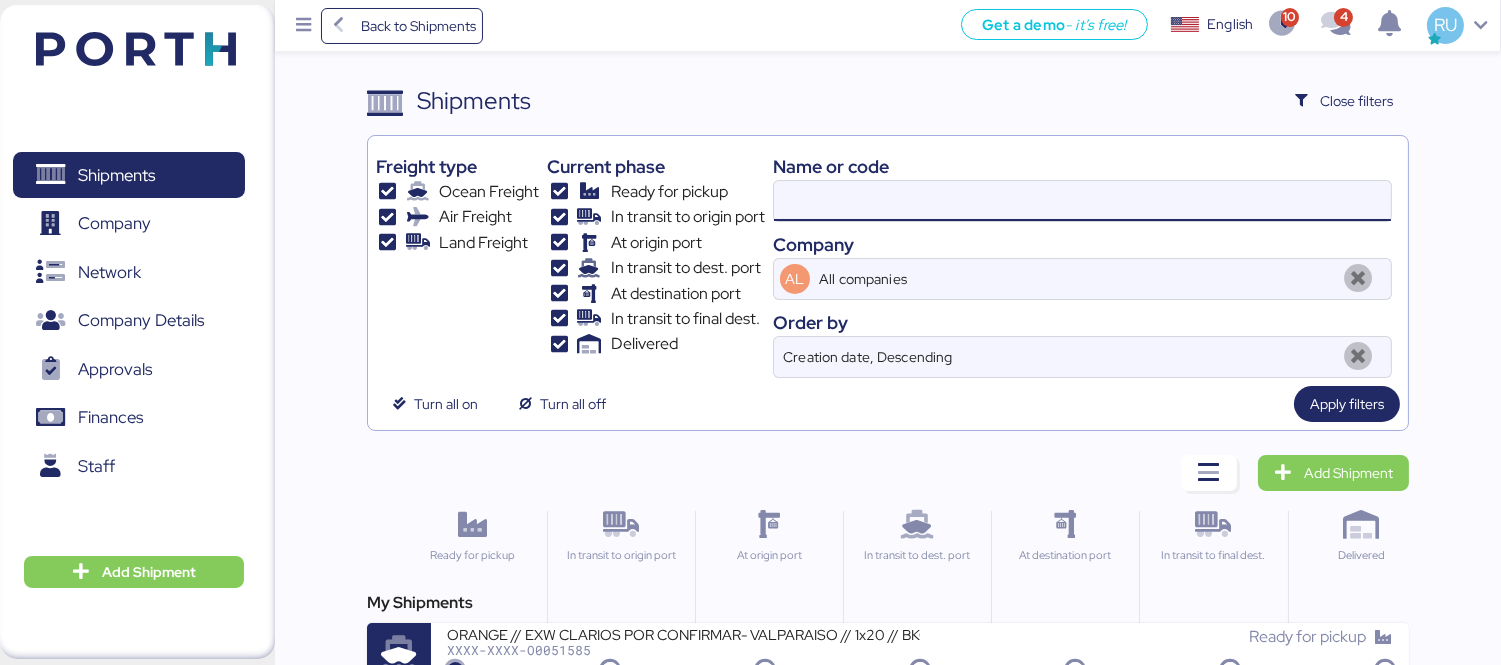 paste on "MXO0753425" 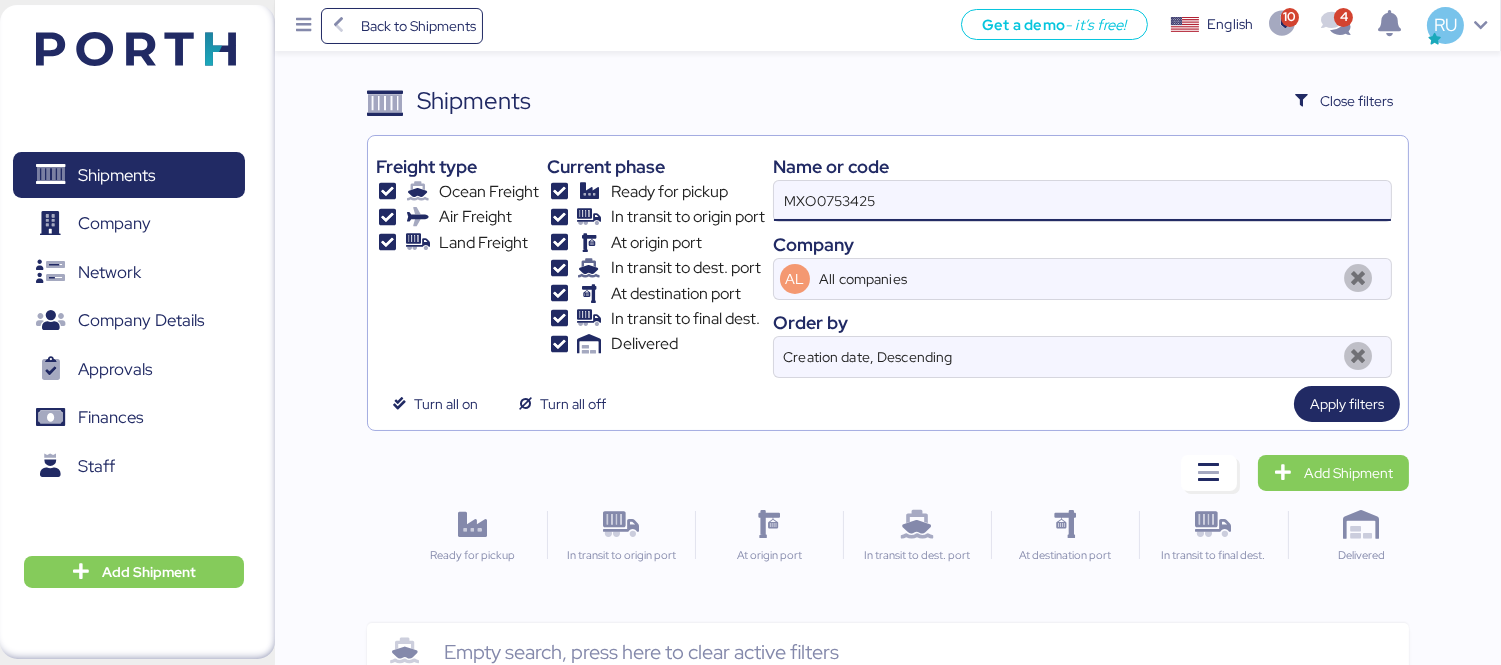 type on "MXO0753425" 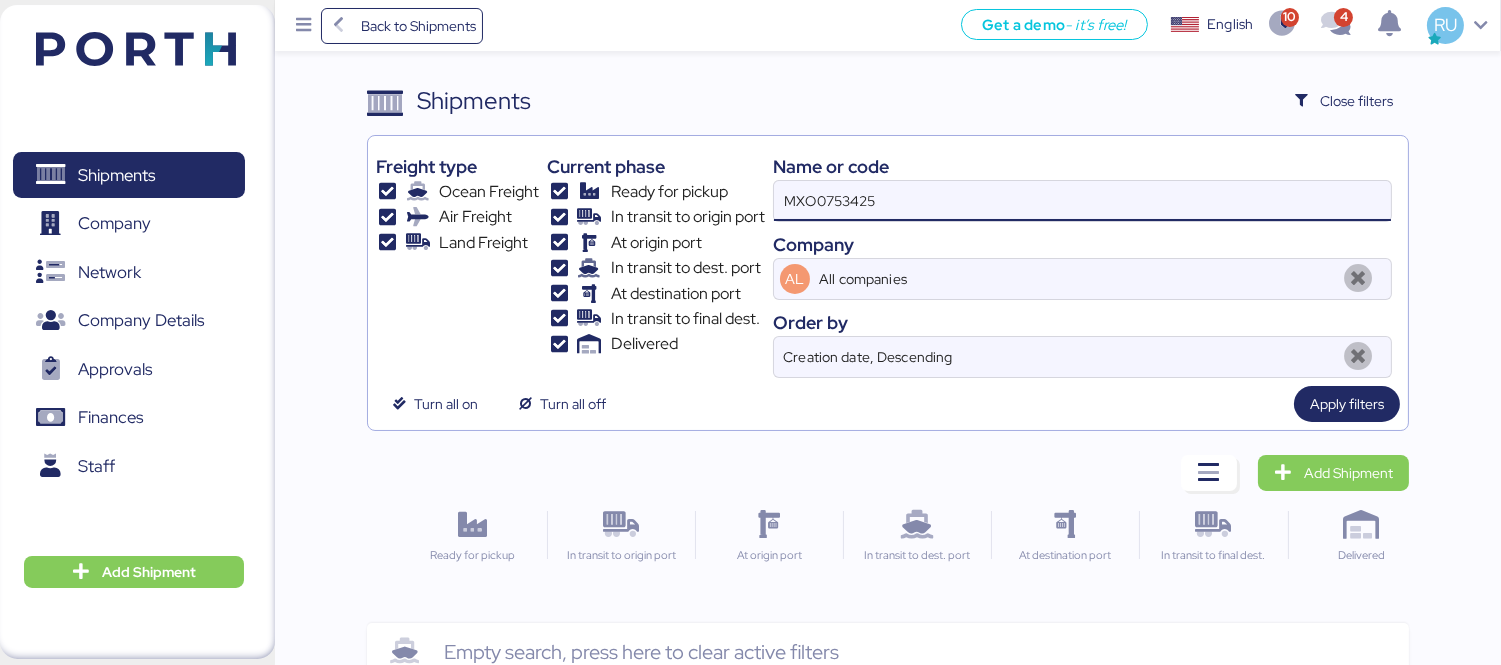 click on "MXO0753425" at bounding box center (1082, 201) 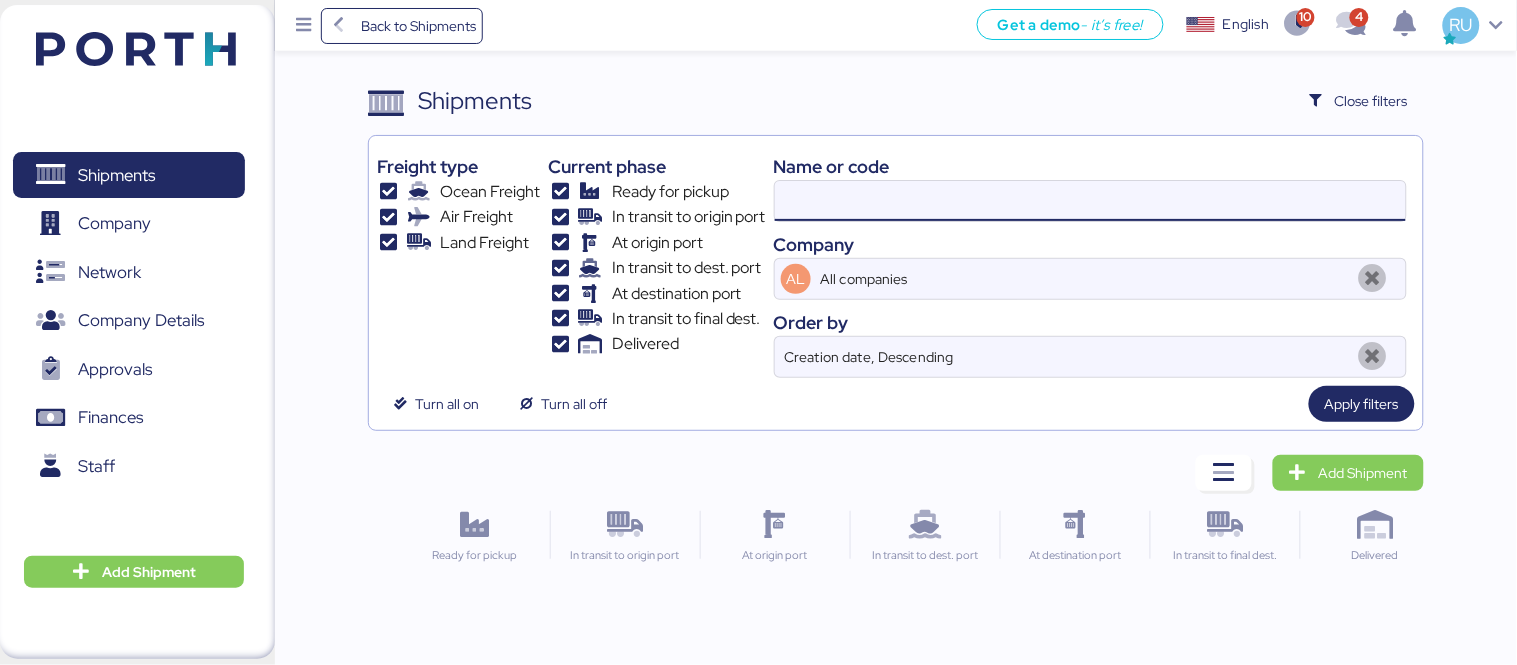 paste on "Late payment" 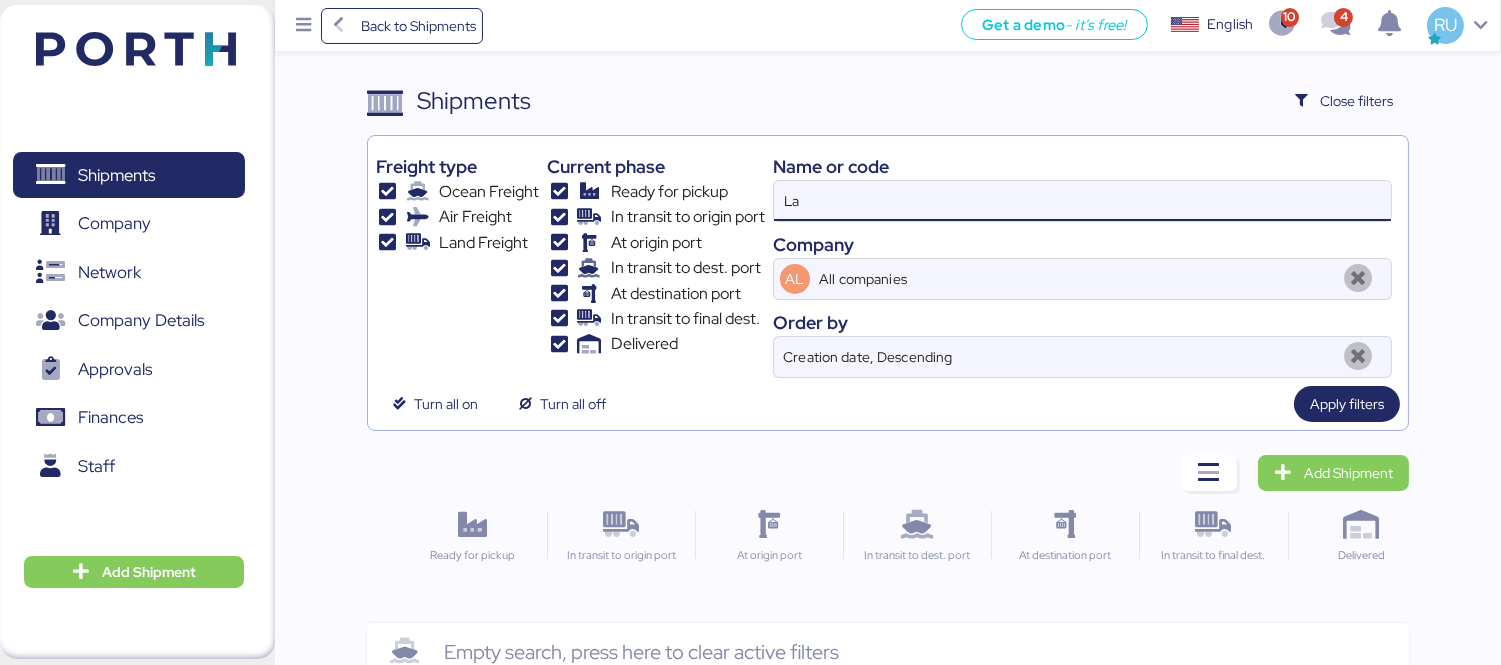type on "L" 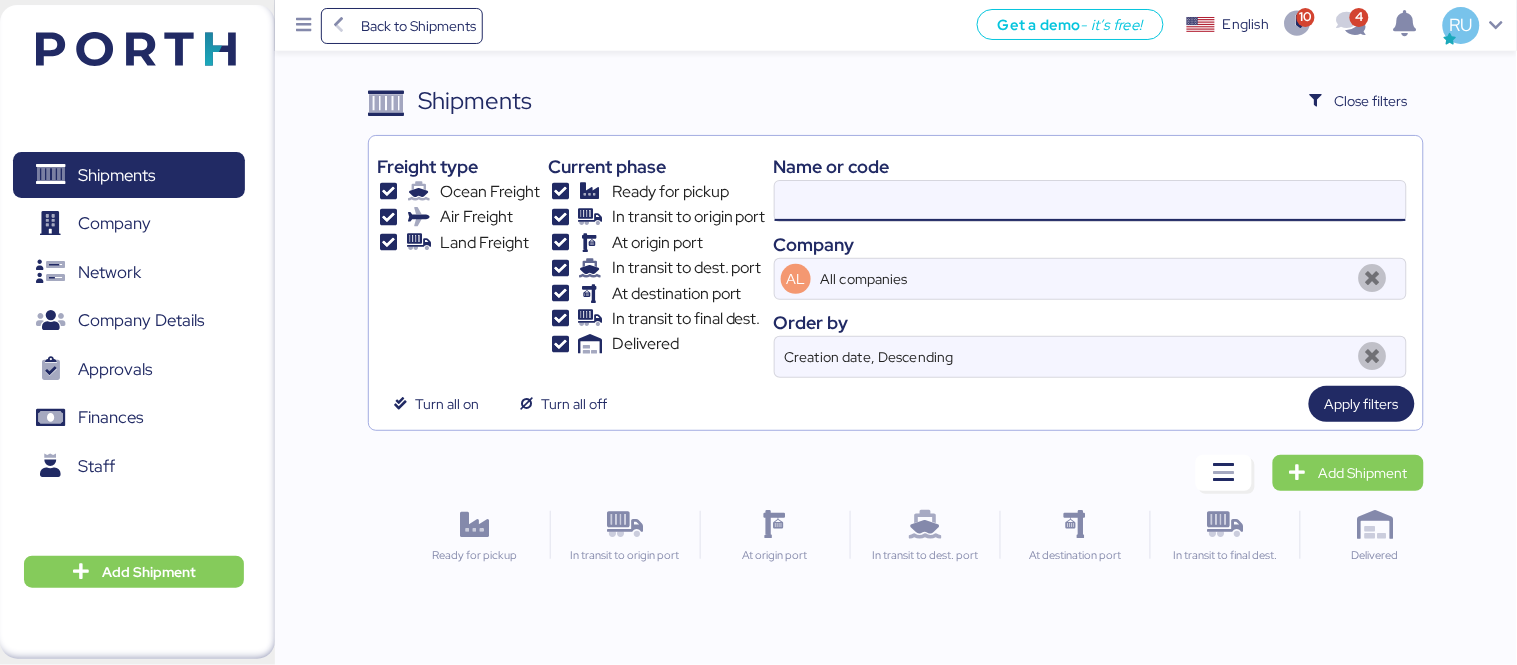 paste on "MXO0753425" 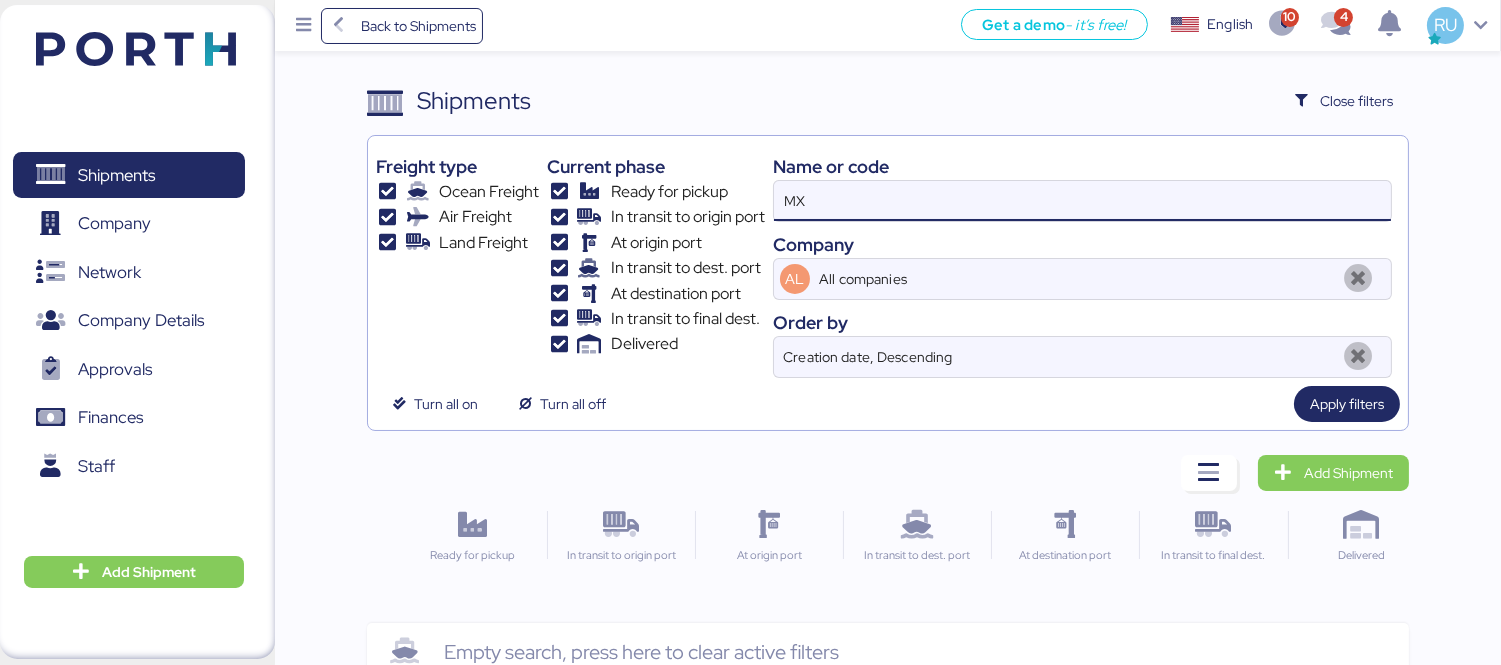 type on "M" 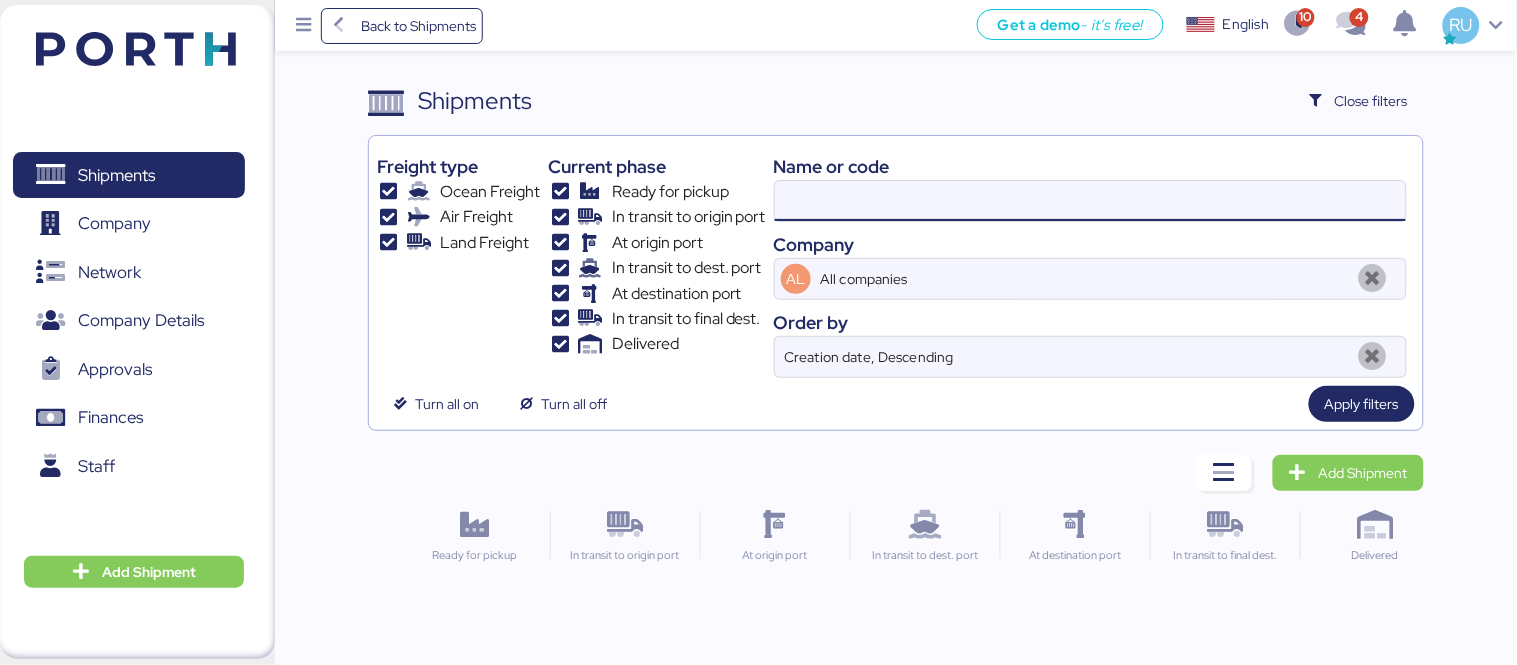 paste on "O0051250" 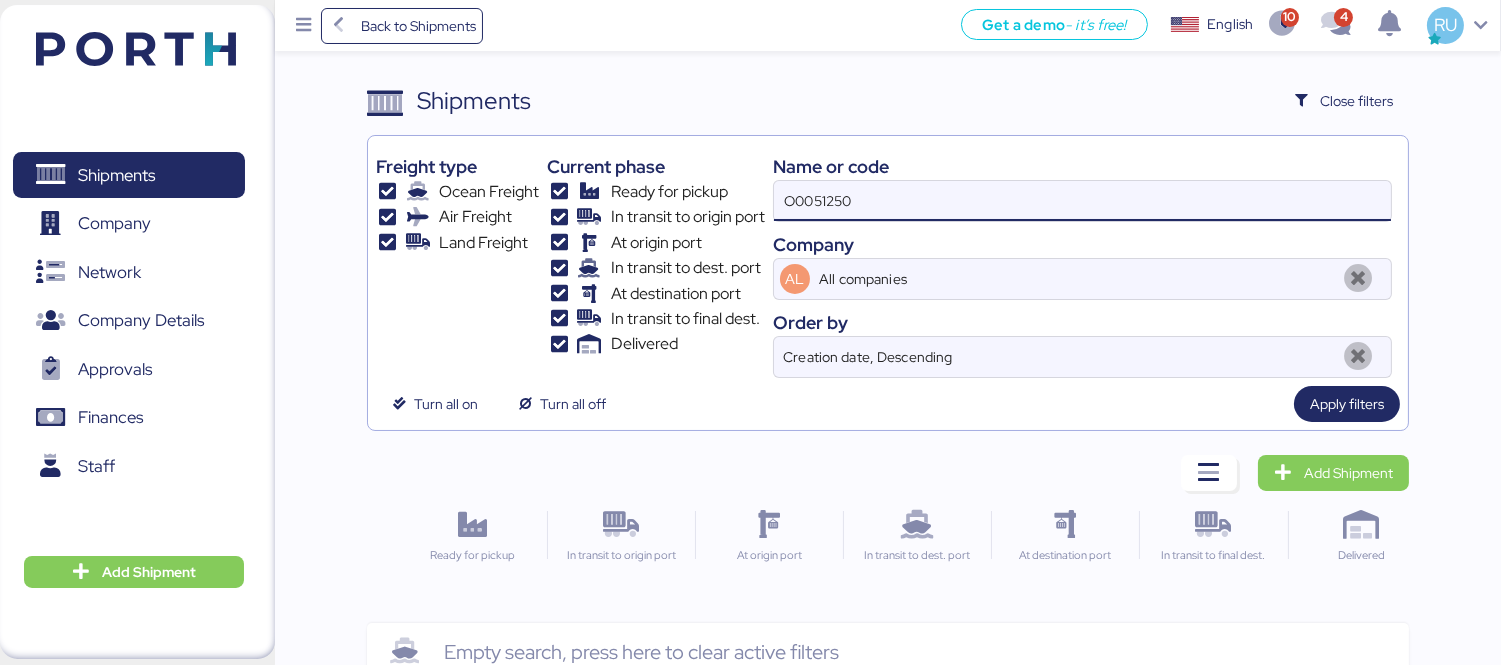 type on "O0051250" 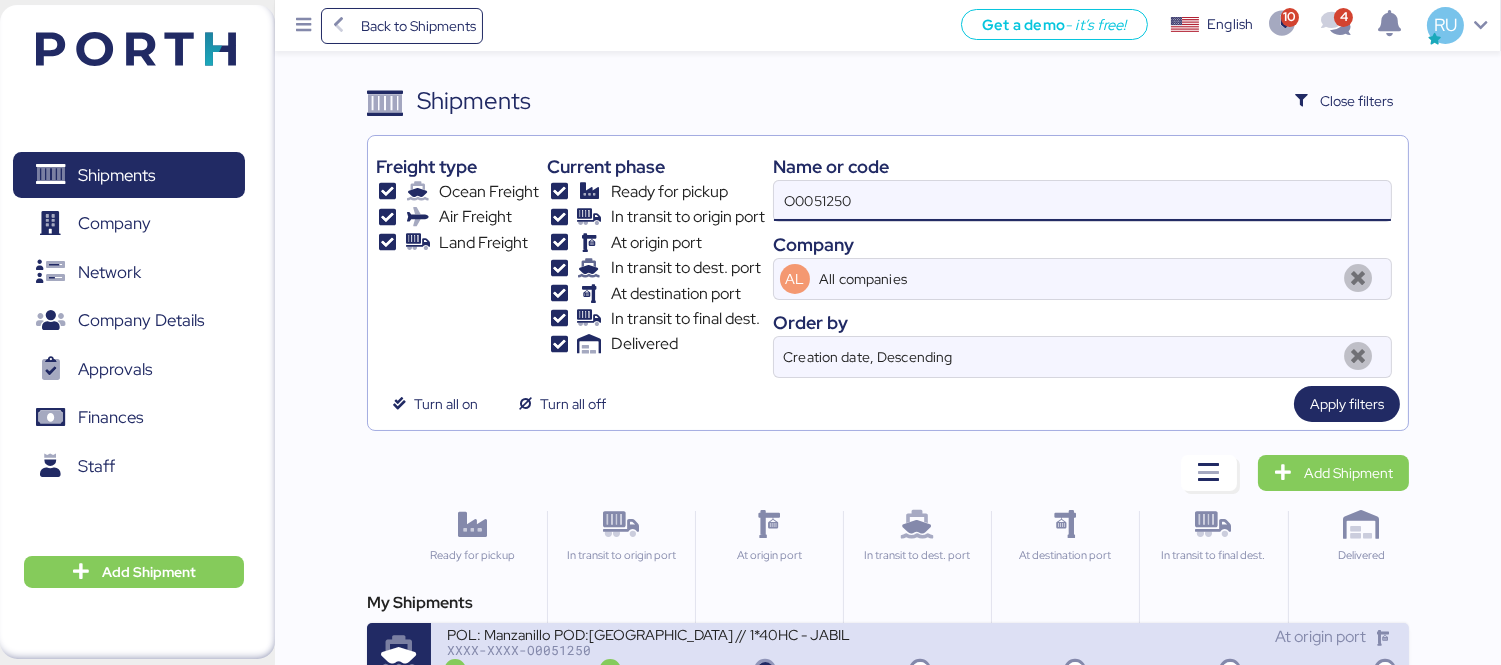 click on "POL: Manzanillo POD:[GEOGRAPHIC_DATA] // 1*40HC - JABIL" at bounding box center (683, 633) 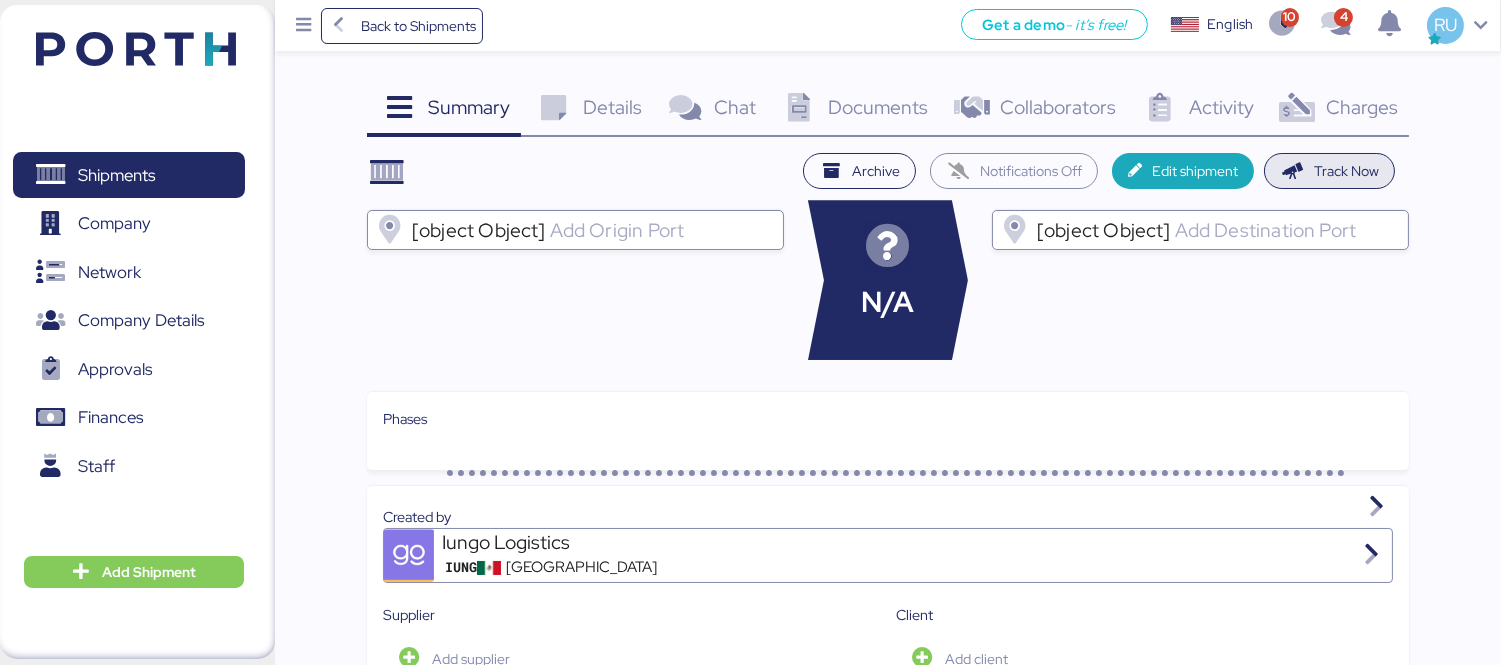 click on "Track Now" at bounding box center [1329, 171] 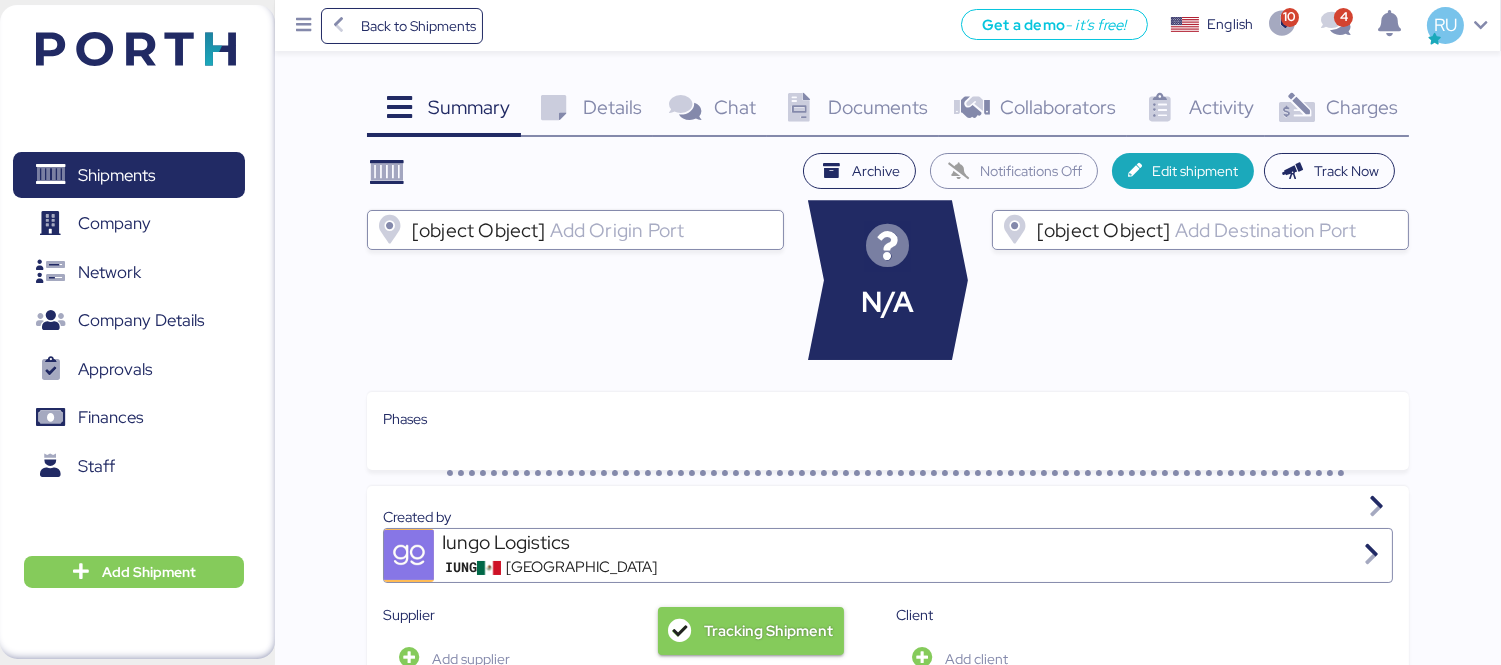 click at bounding box center [1297, 108] 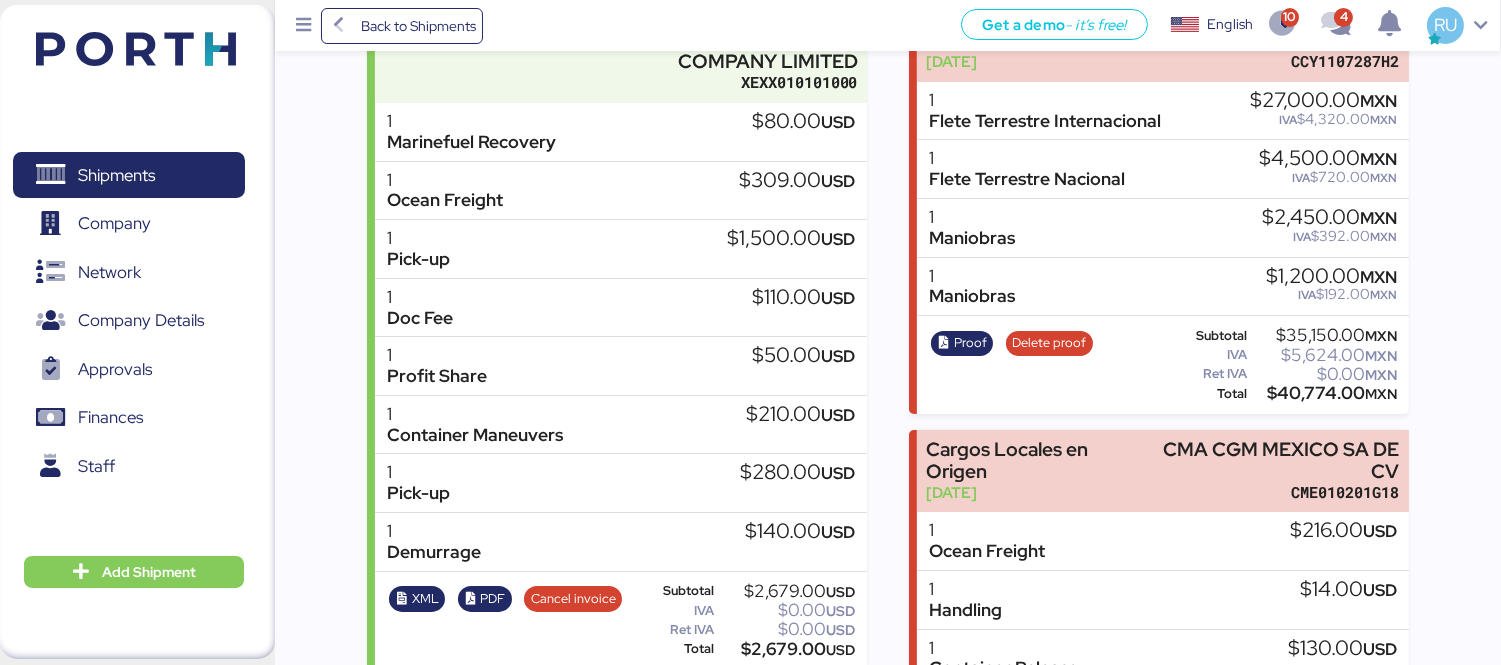 scroll, scrollTop: 0, scrollLeft: 0, axis: both 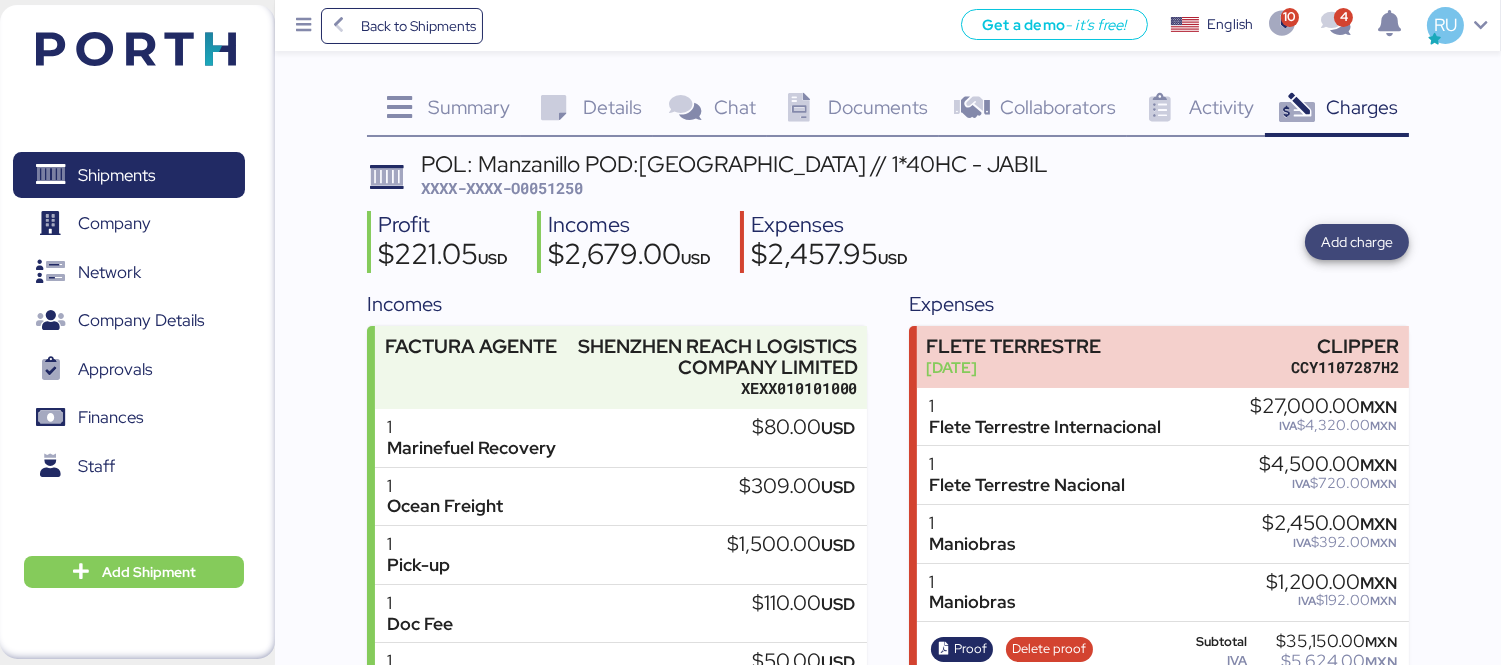 click on "Add charge" at bounding box center [1357, 242] 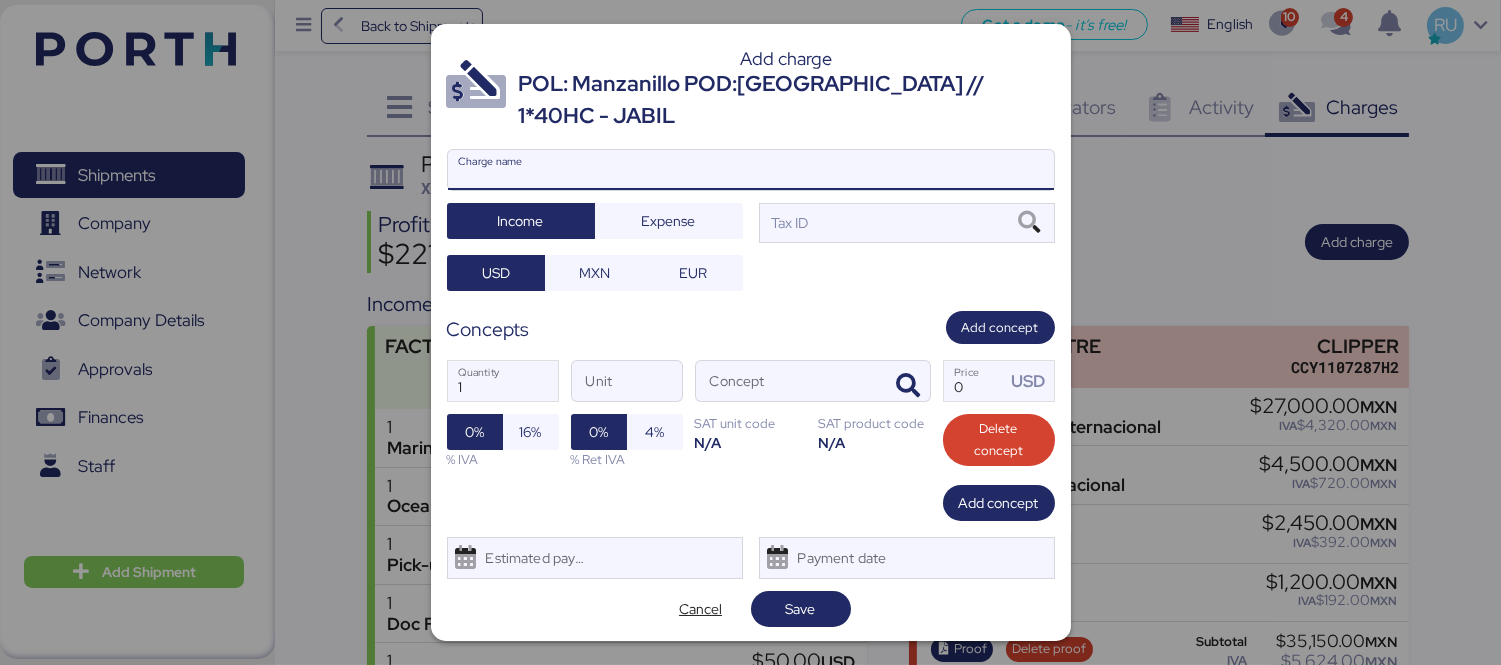 click on "Charge name" at bounding box center (751, 170) 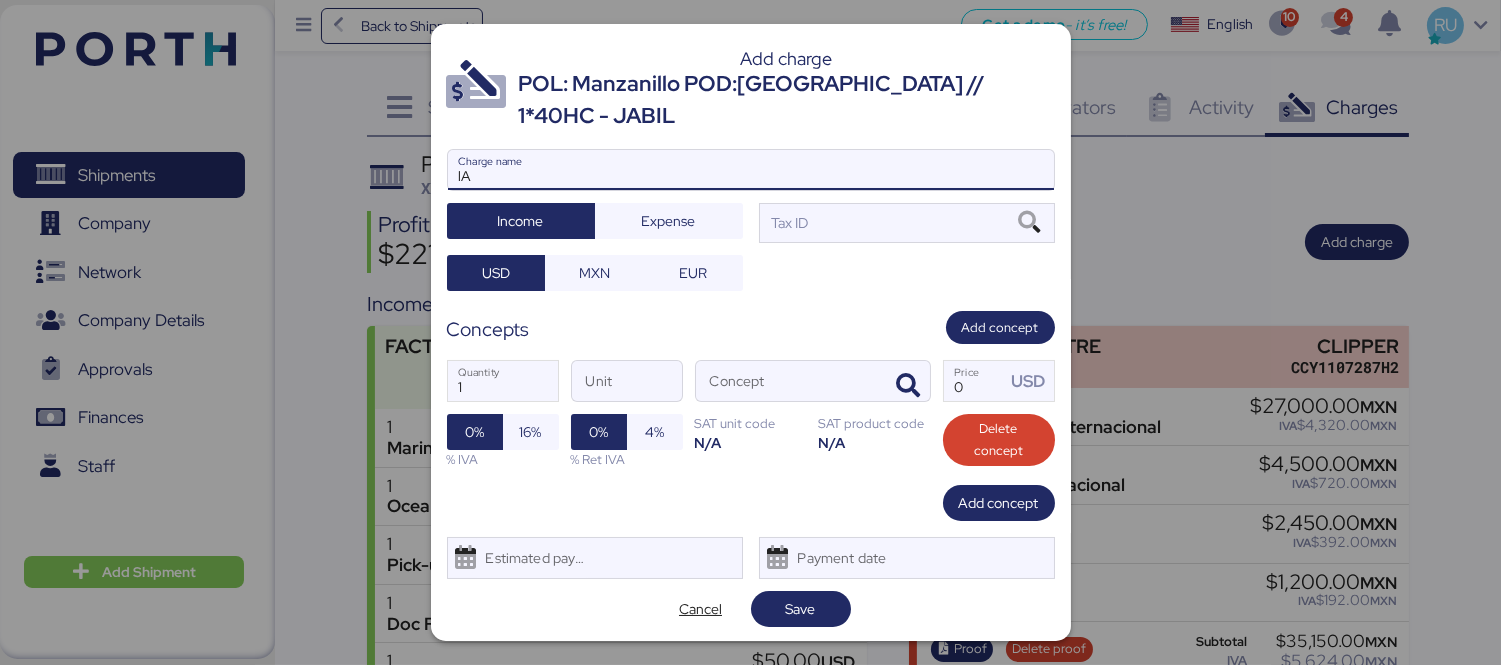 type on "l" 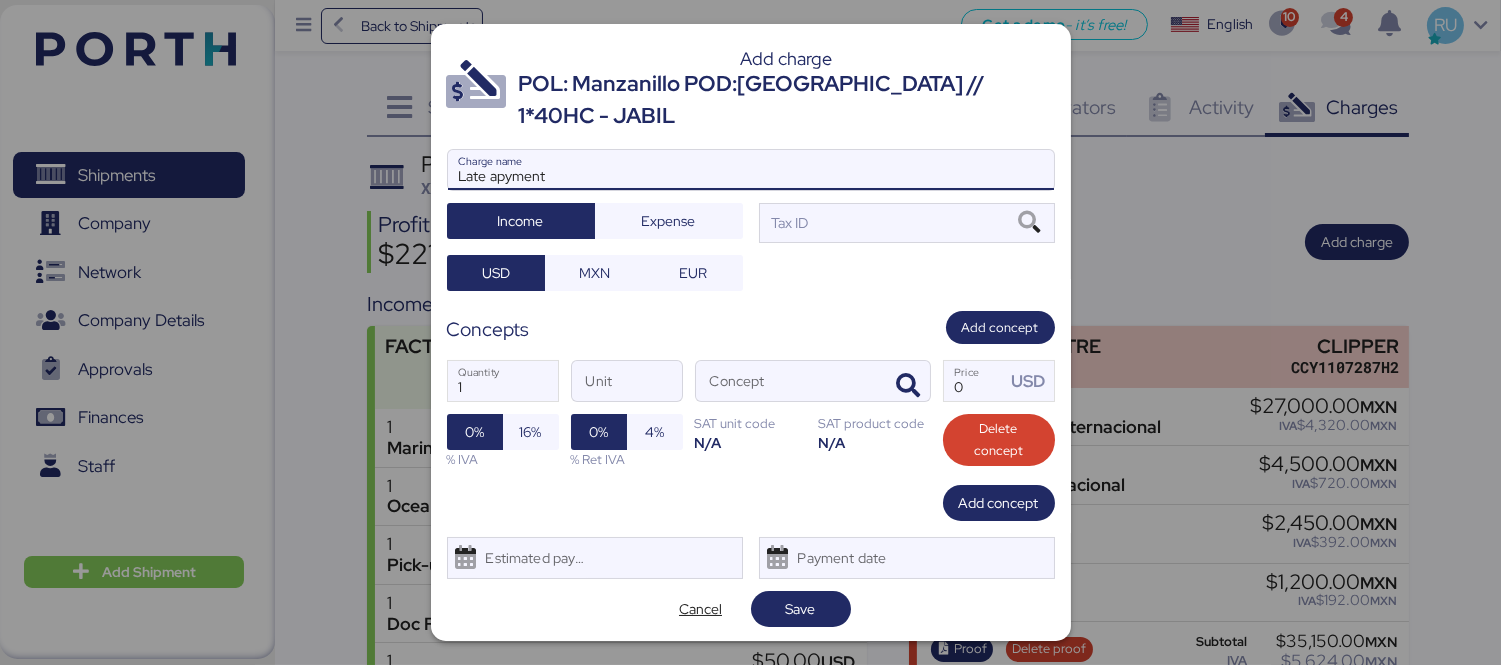click on "Late apyment" at bounding box center [751, 170] 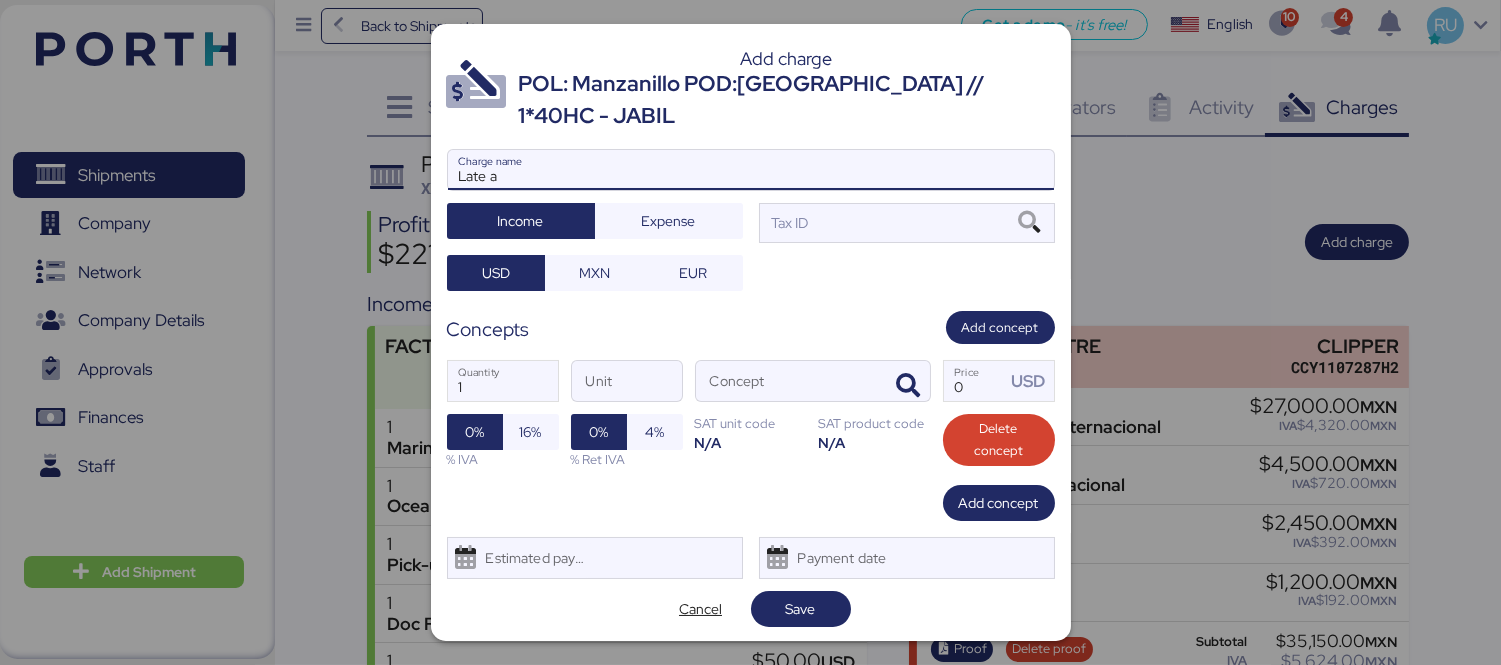 type on "Late a" 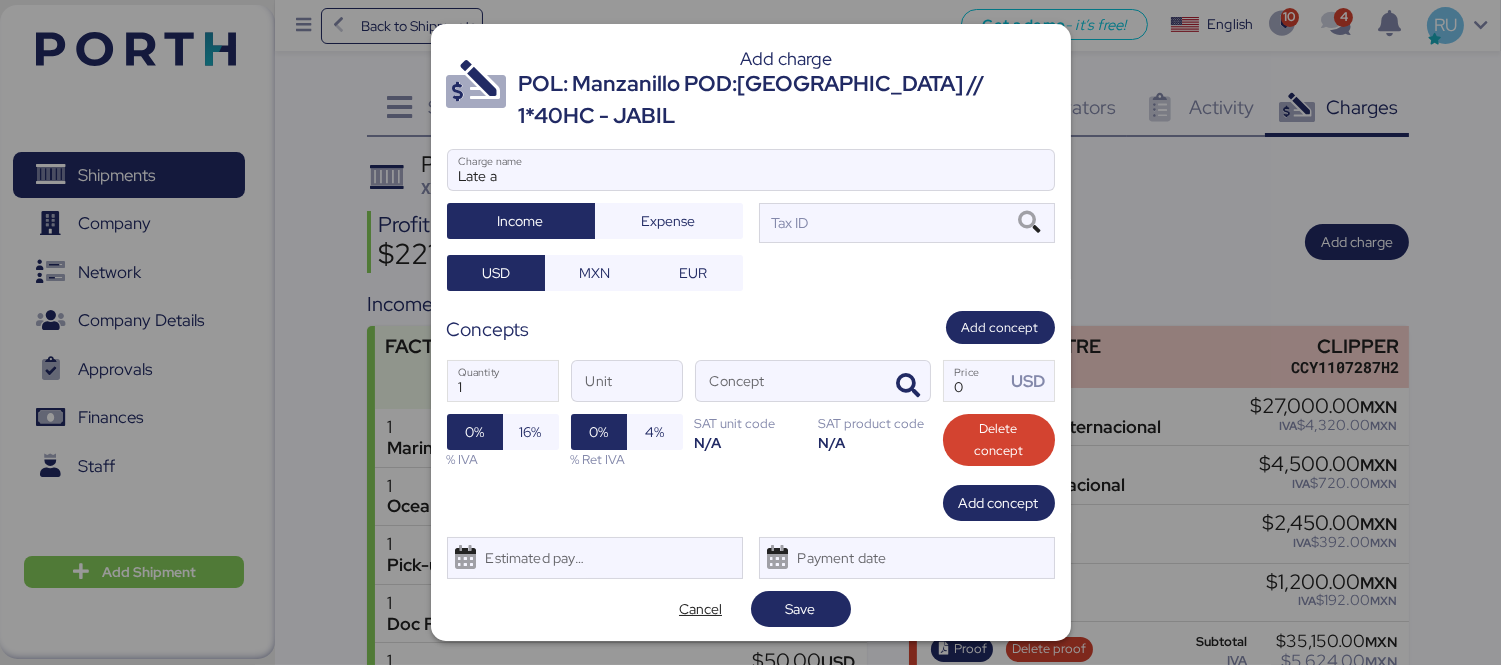 click at bounding box center [750, 332] 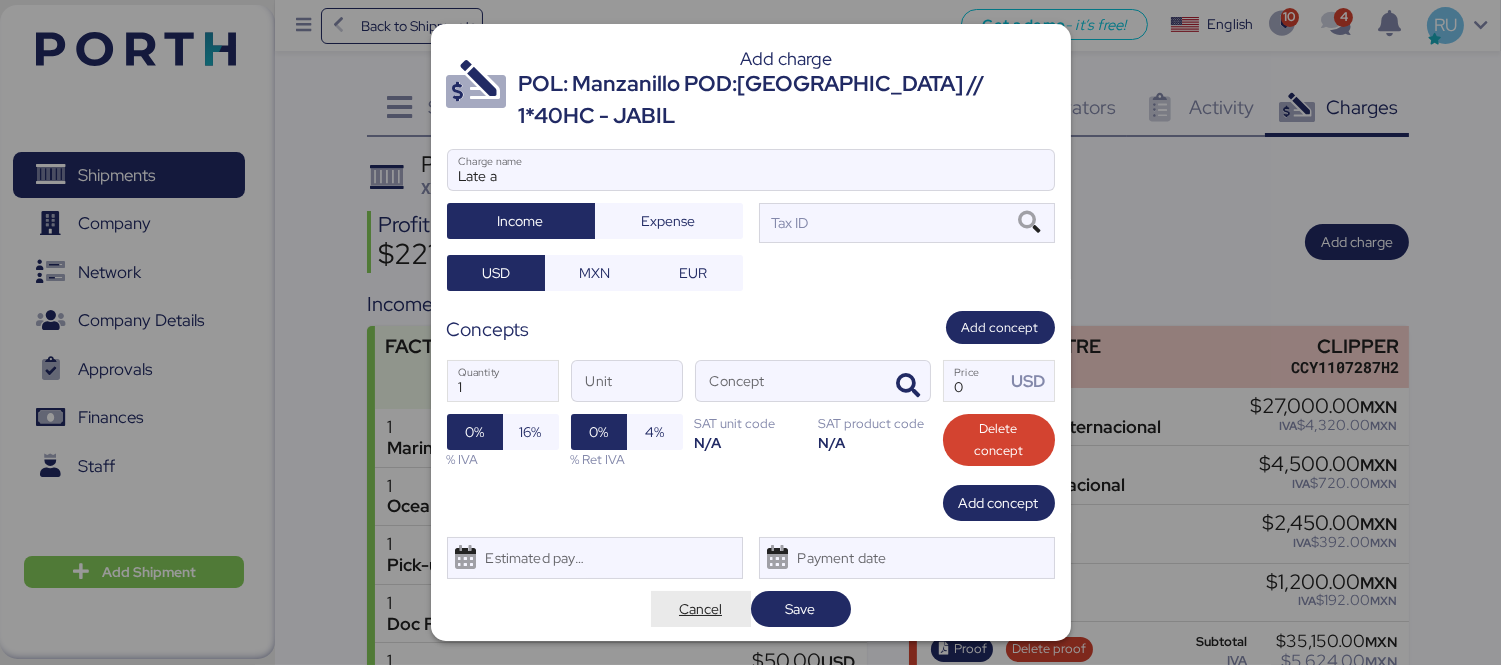 click on "Cancel" at bounding box center (700, 609) 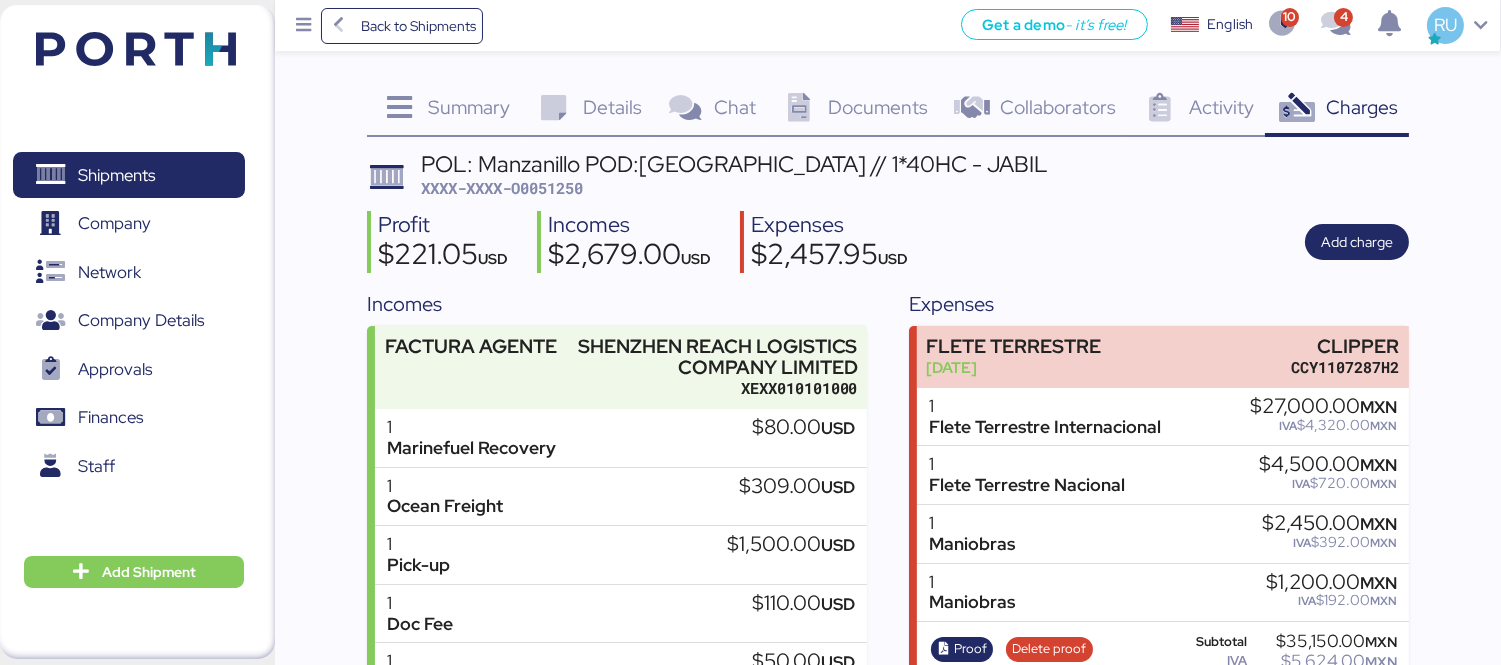 click on "XXXX-XXXX-O0051250" at bounding box center [502, 188] 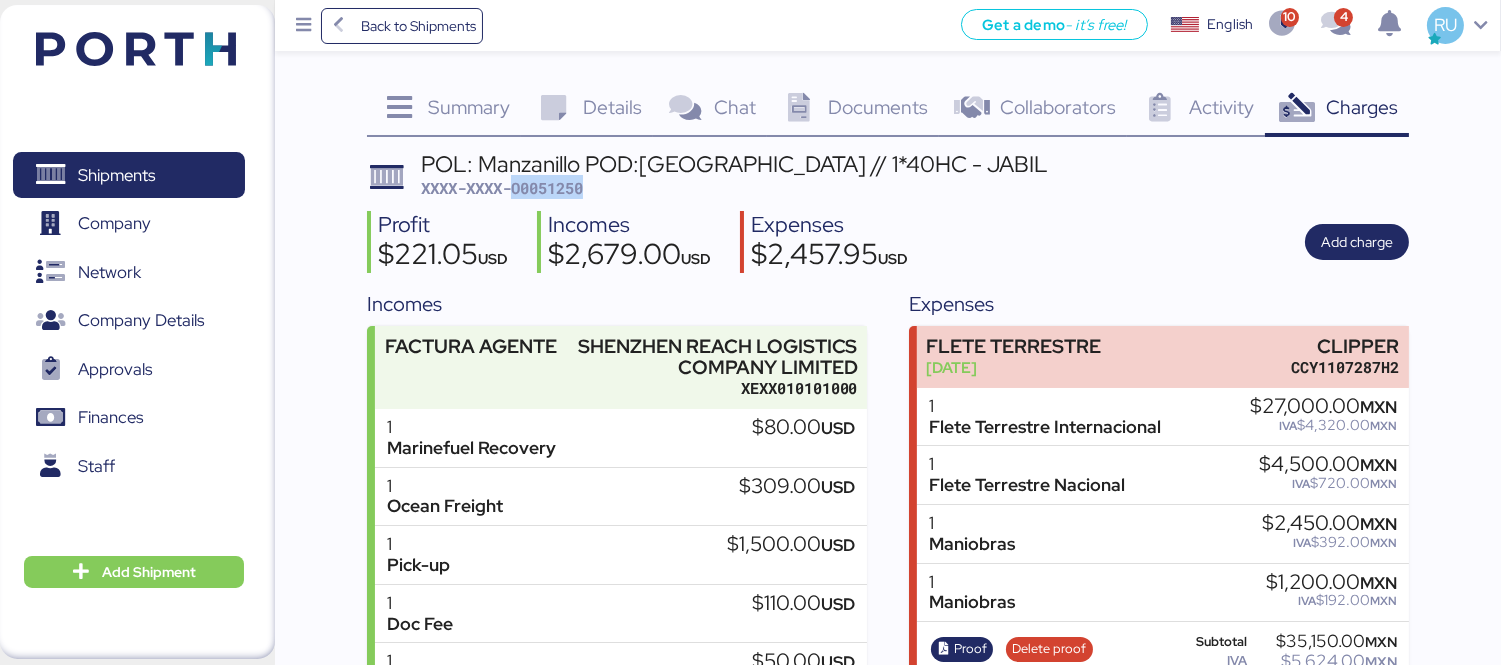 click on "XXXX-XXXX-O0051250" at bounding box center (502, 188) 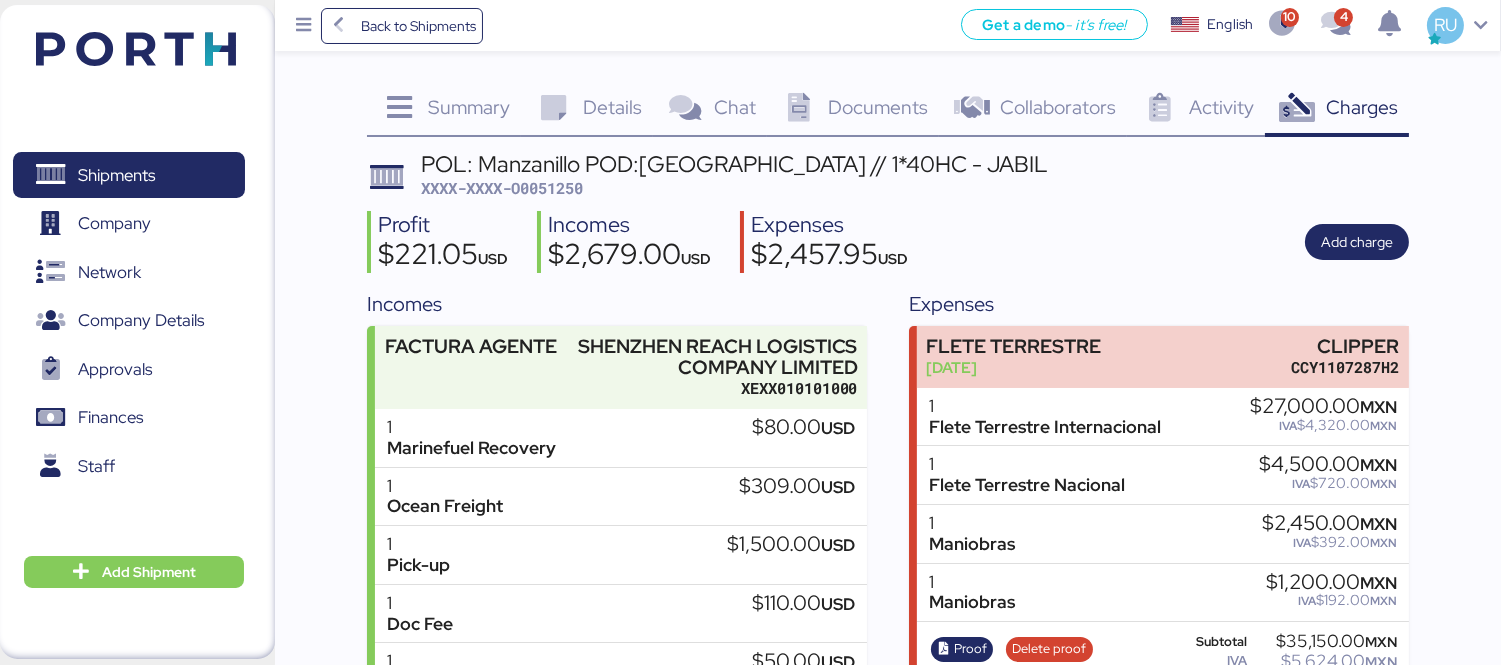 click on "POL: Manzanillo POD:[GEOGRAPHIC_DATA] // 1*40HC - JABIL  XXXX-XXXX-O0051250 Profit $221.05  USD Incomes $2,679.00  USD Expenses $2,457.95  USD Add charge Incomes FACTURA AGENTE  SHENZHEN REACH LOGISTICS COMPANY LIMITED XEXX010101000 1  Marinefuel Recovery
$80.00  USD 1  Ocean Freight
$309.00  USD 1  Pick-up
$1,500.00  USD 1  Doc Fee
$110.00  USD 1  Profit Share
$50.00  USD 1  Container Maneuvers
$210.00  USD 1  Pick-up
$280.00  USD 1  Demurrage
$140.00  USD   XML   PDF Cancel invoice Subtotal
$2,679.00  USD IVA
$0.00  USD Ret IVA
$0.00  USD Total
$2,679.00  USD Expenses [PERSON_NAME] TERRESTRE  [DATE] CLIPPER CCY1107287H2 1  [PERSON_NAME] Terrestre Internacional
$27,000.00  MXN IVA
$4,320.00
MXN 1  [PERSON_NAME] Terrestre Nacional
$4,500.00  MXN IVA
$720.00
MXN 1  Maniobras
$2,450.00  MXN IVA
$392.00
MXN 1  Maniobras
$1,200.00  MXN IVA" at bounding box center [888, 925] 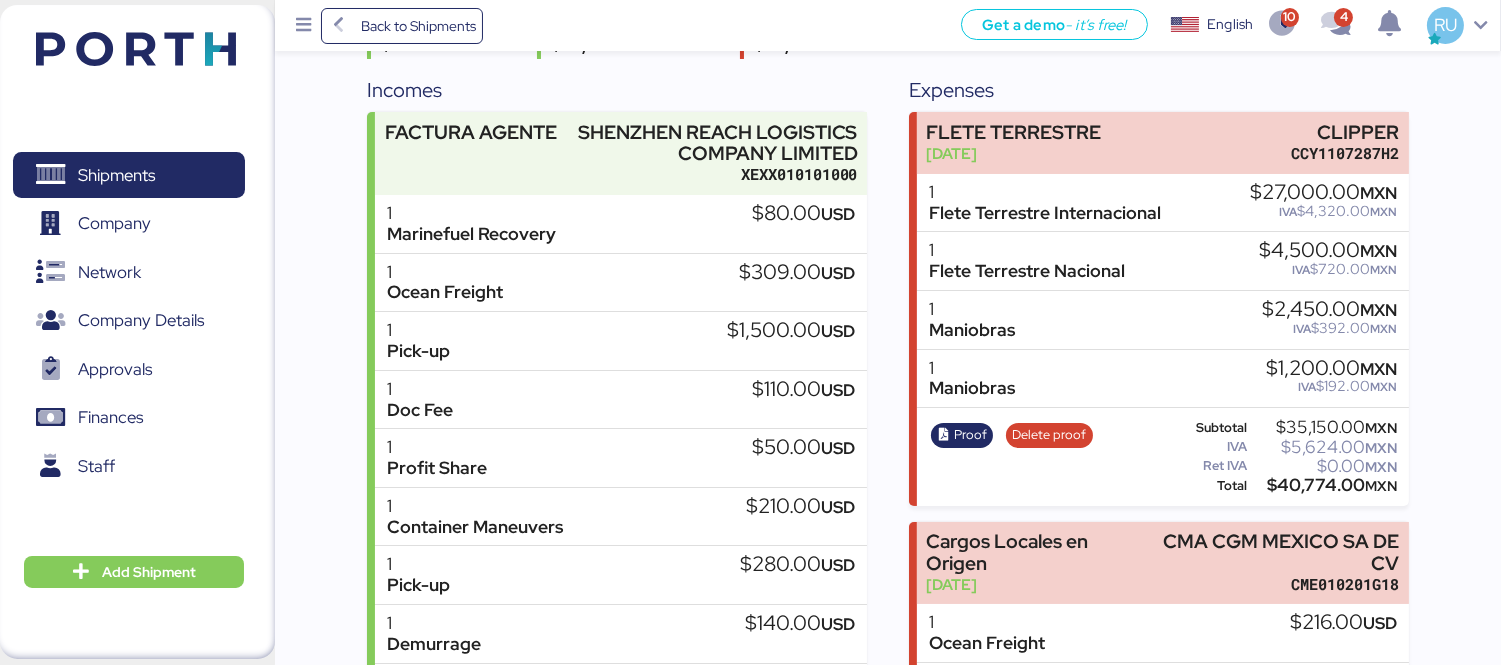 scroll, scrollTop: 0, scrollLeft: 0, axis: both 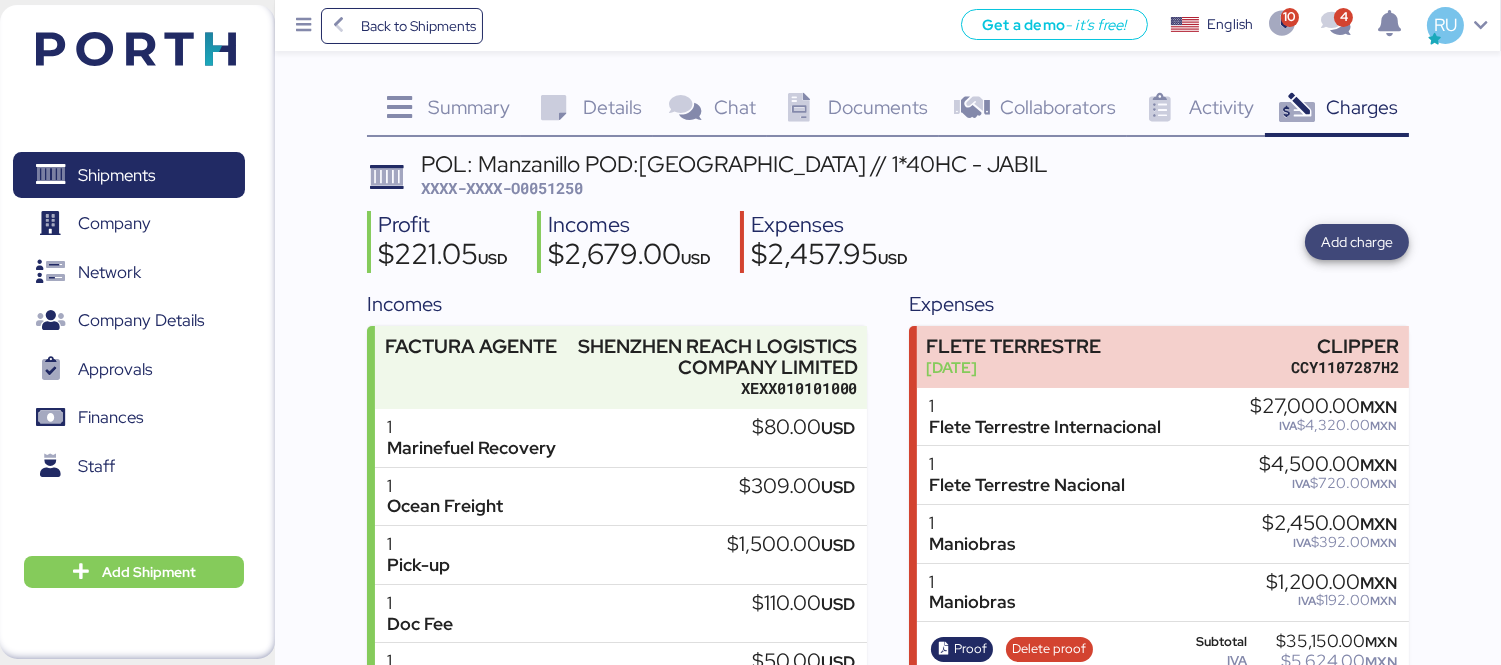 click on "Add charge" at bounding box center (1357, 242) 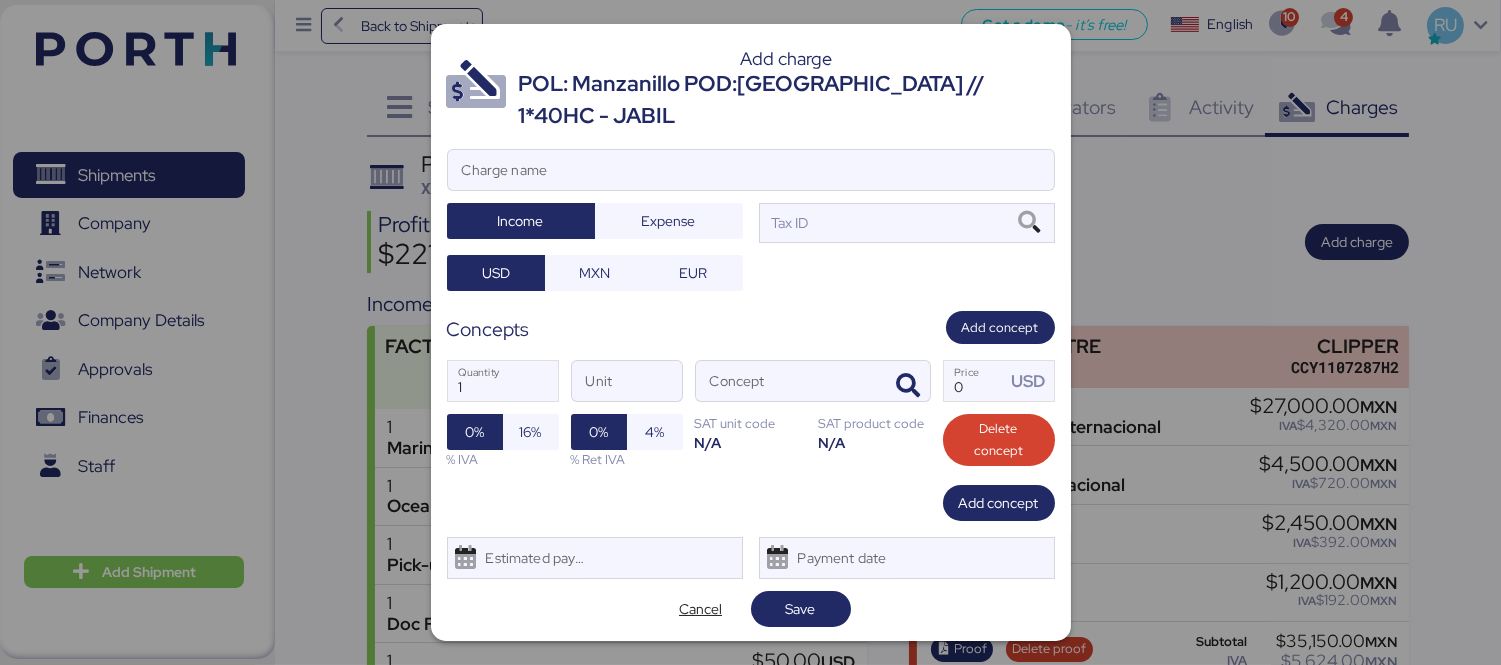 click at bounding box center [750, 332] 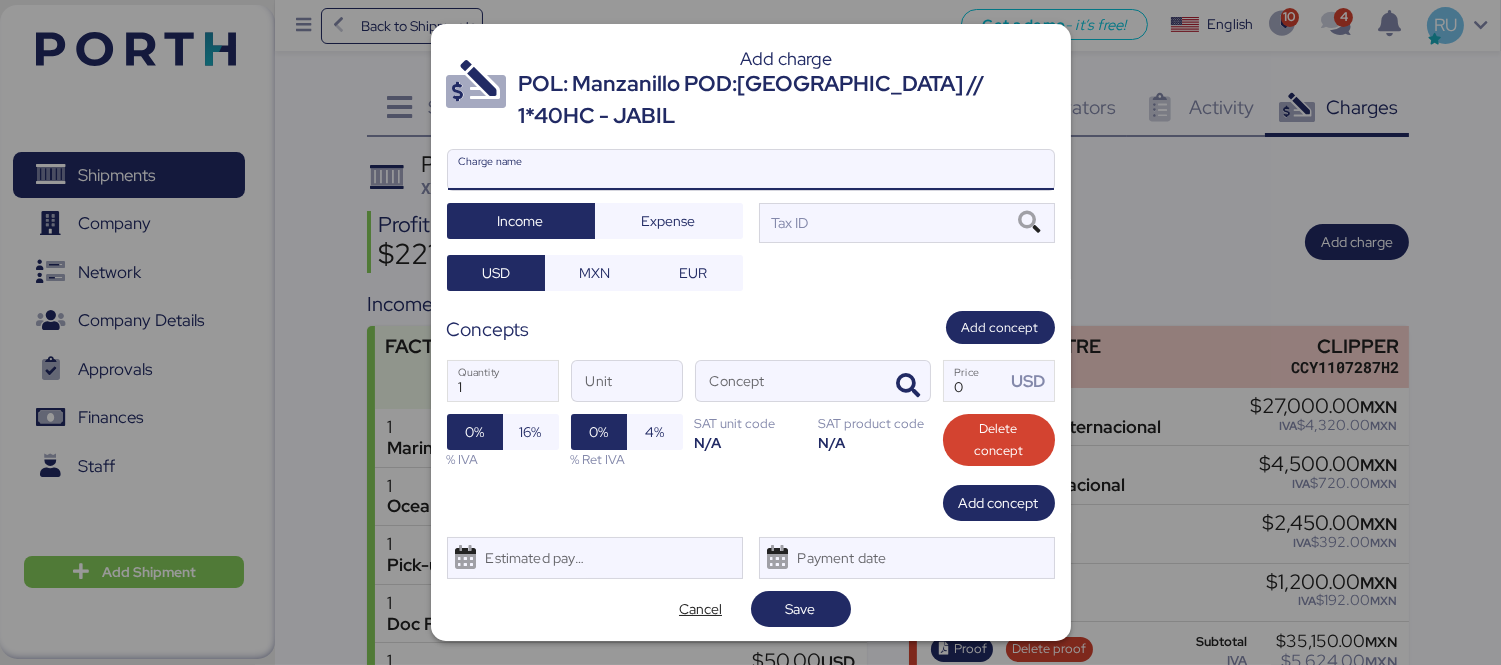 click on "Charge name" at bounding box center (751, 170) 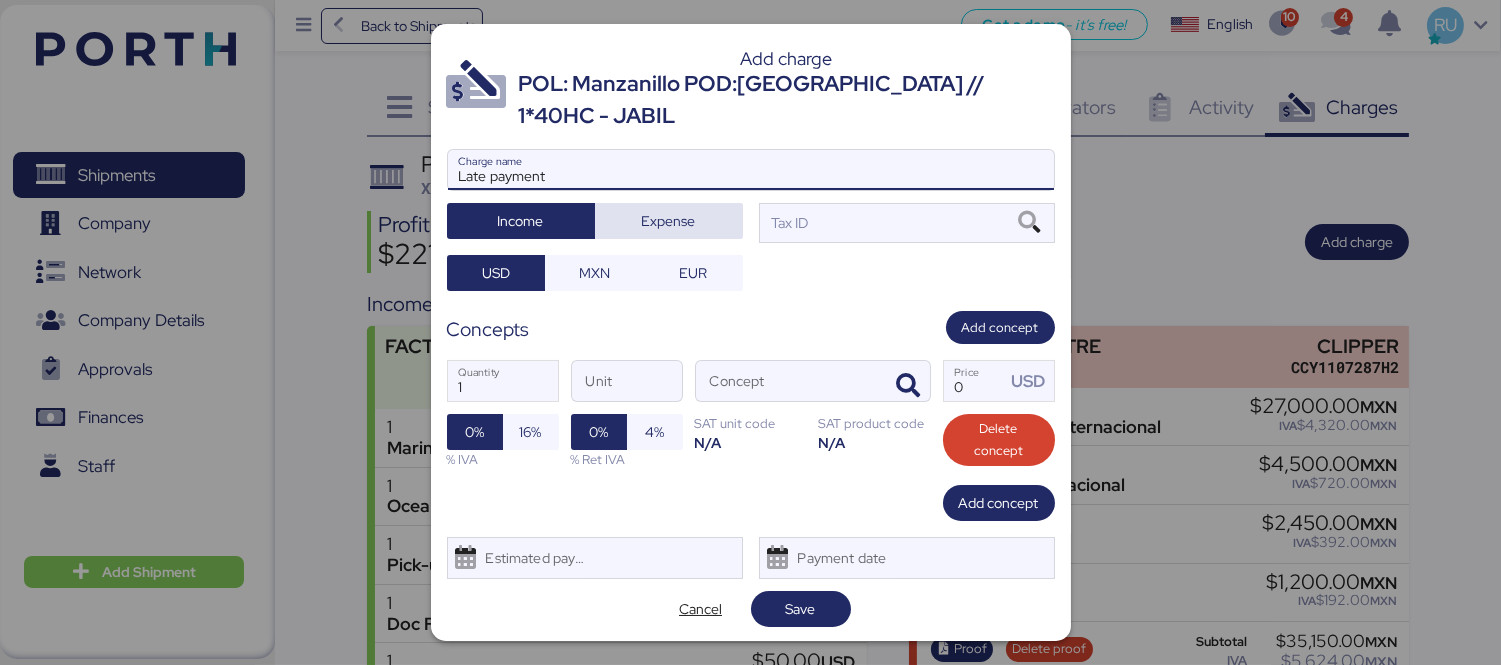 type on "Late payment" 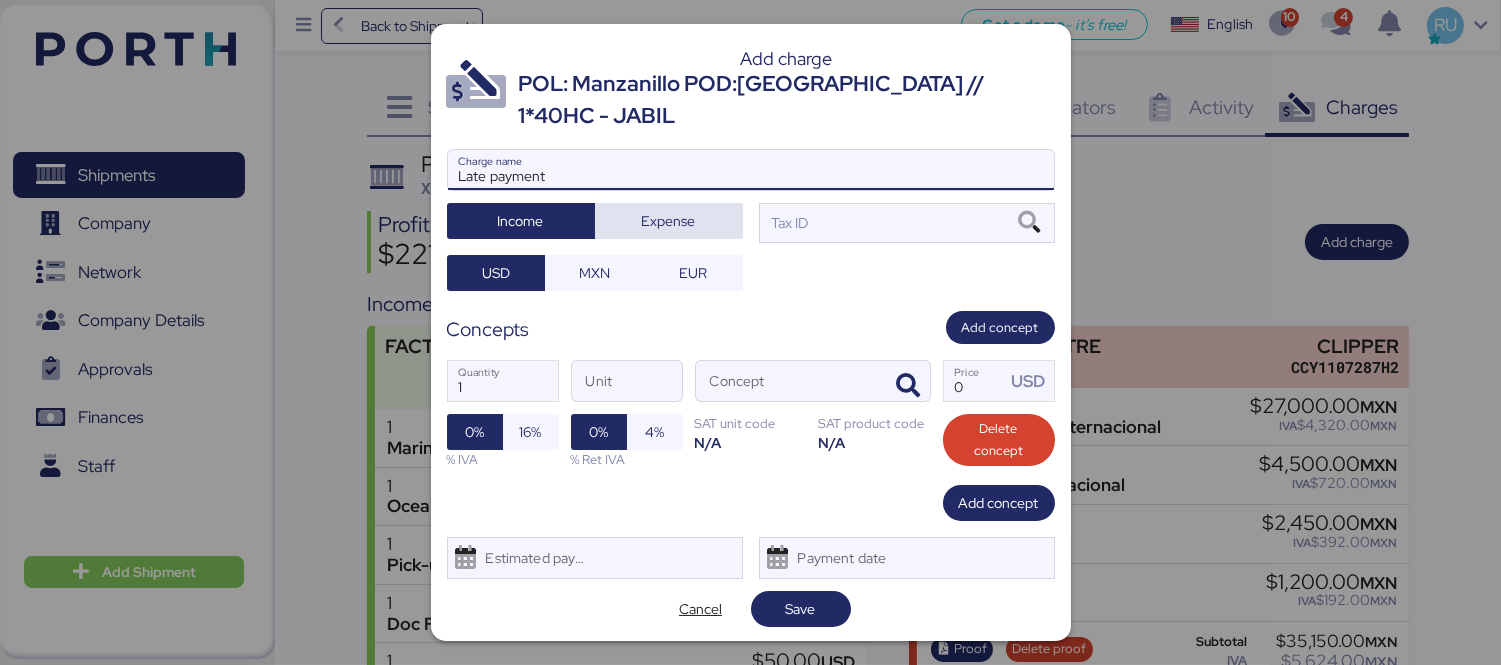 click on "Expense" at bounding box center (669, 221) 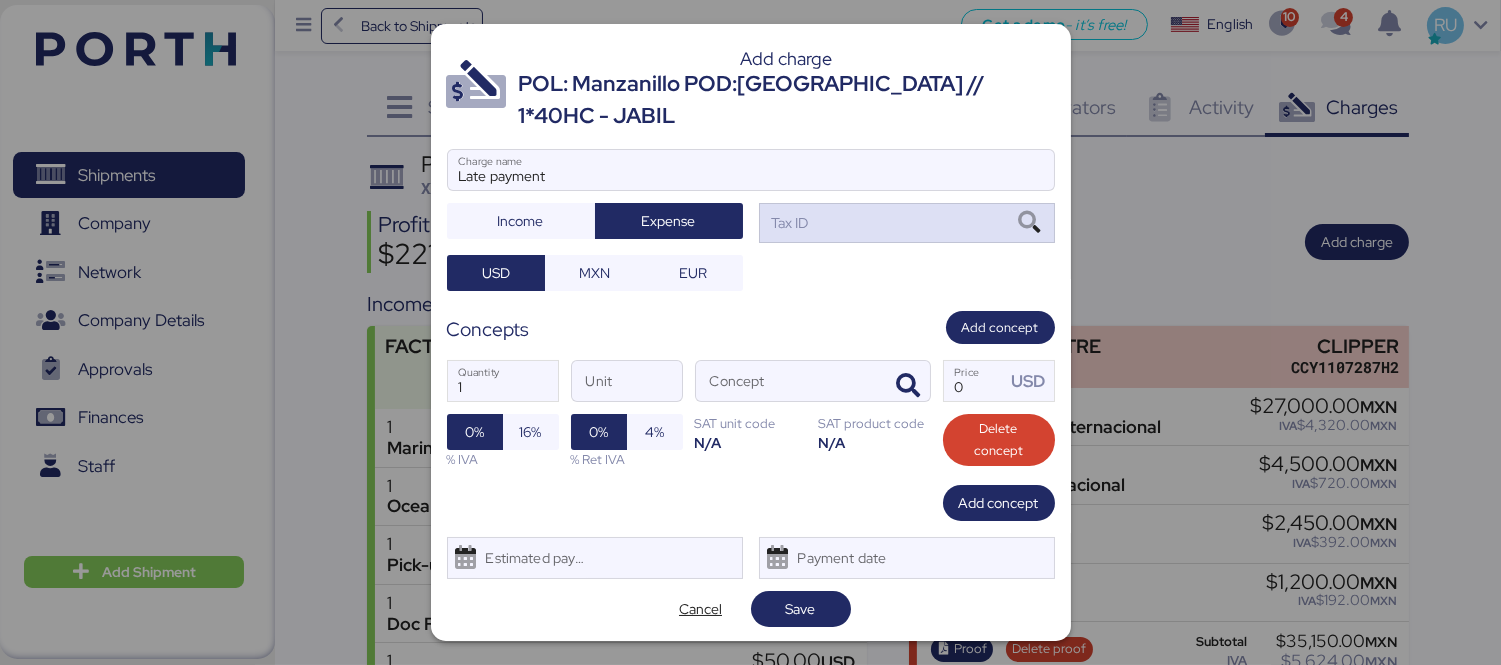 click on "Tax ID" at bounding box center [788, 223] 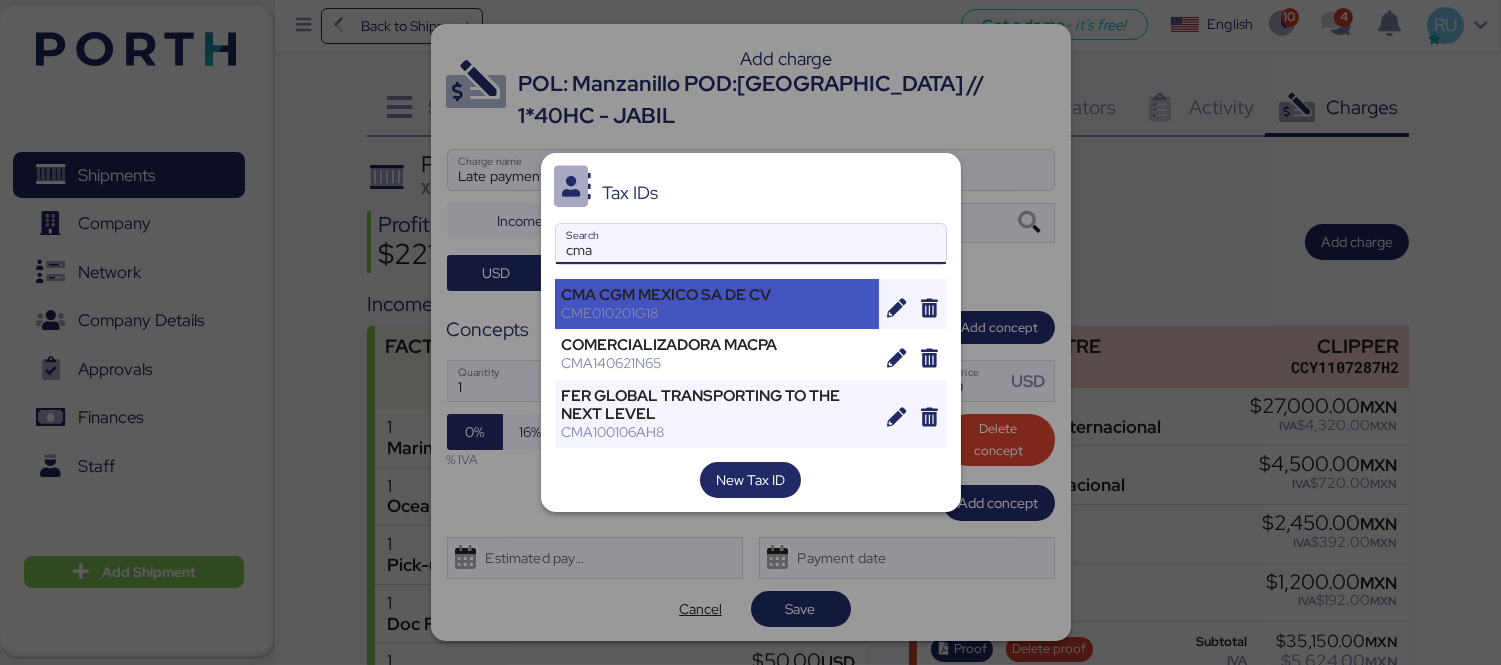 type on "cma" 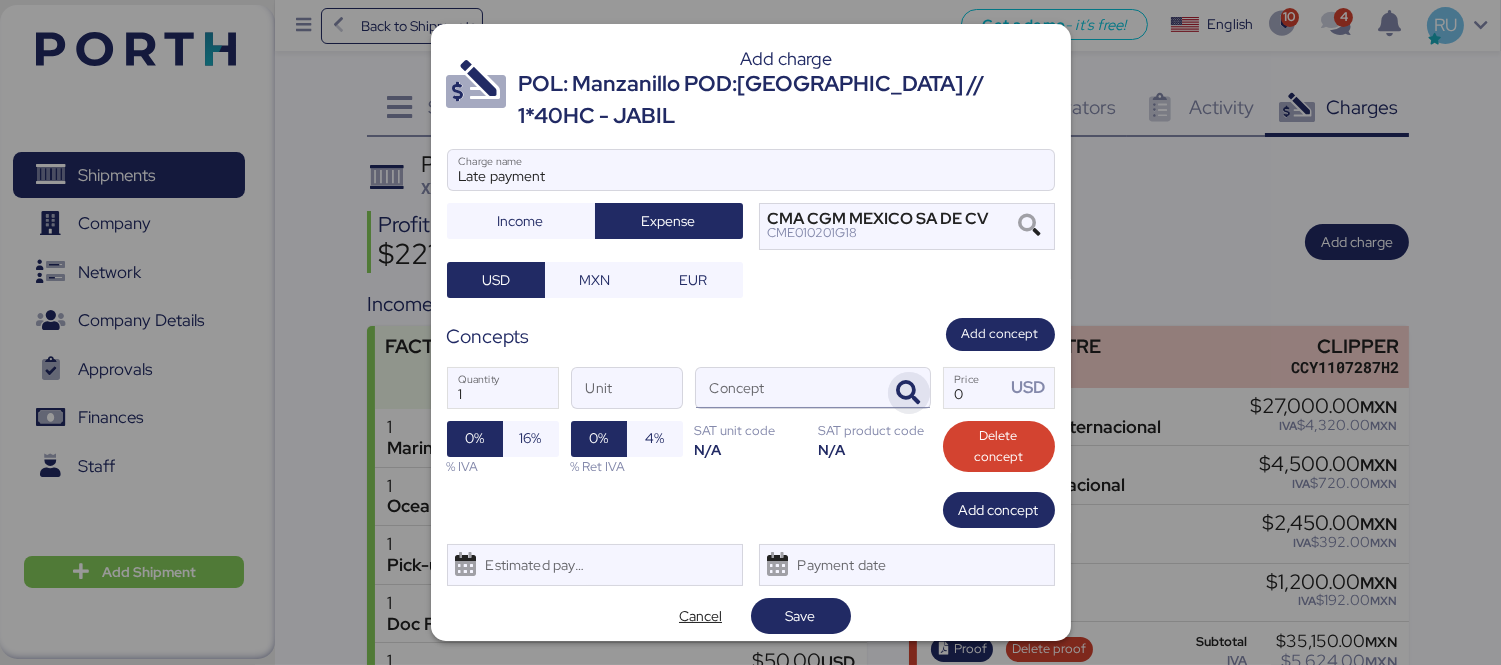 click at bounding box center [909, 393] 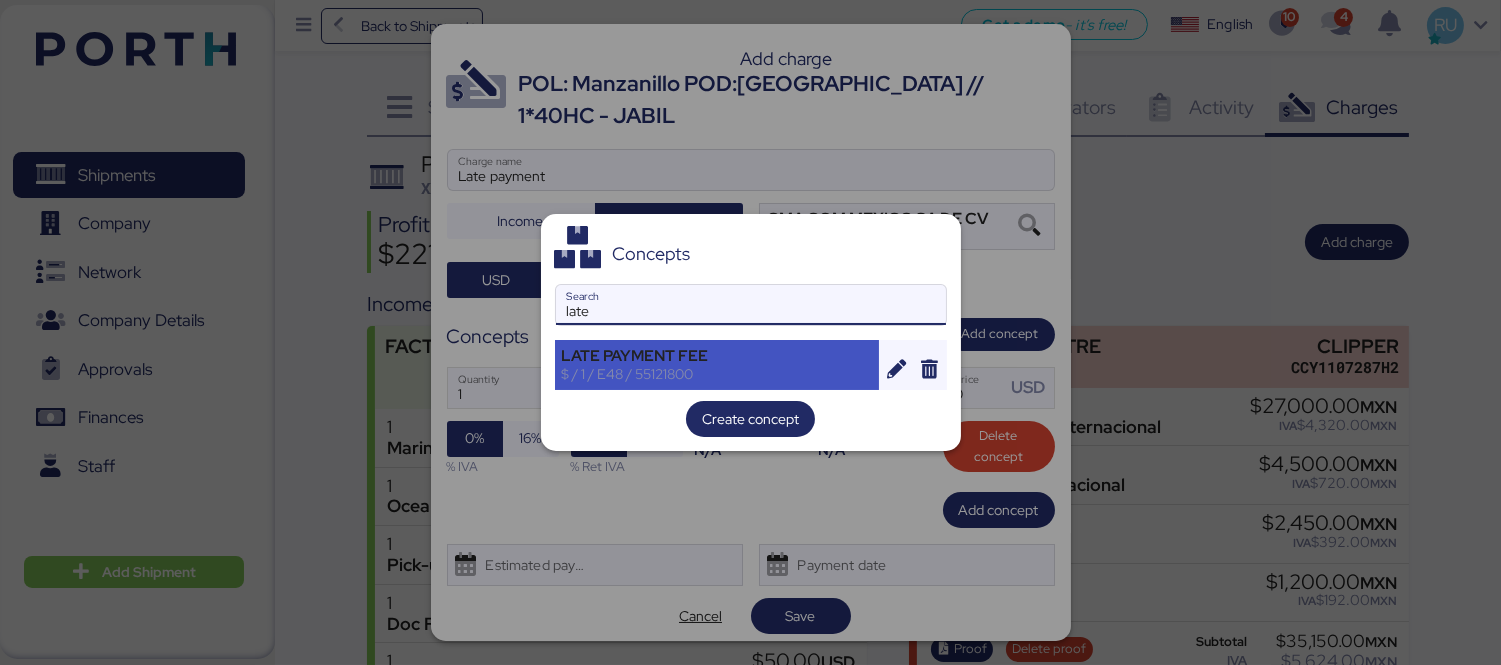 type on "late" 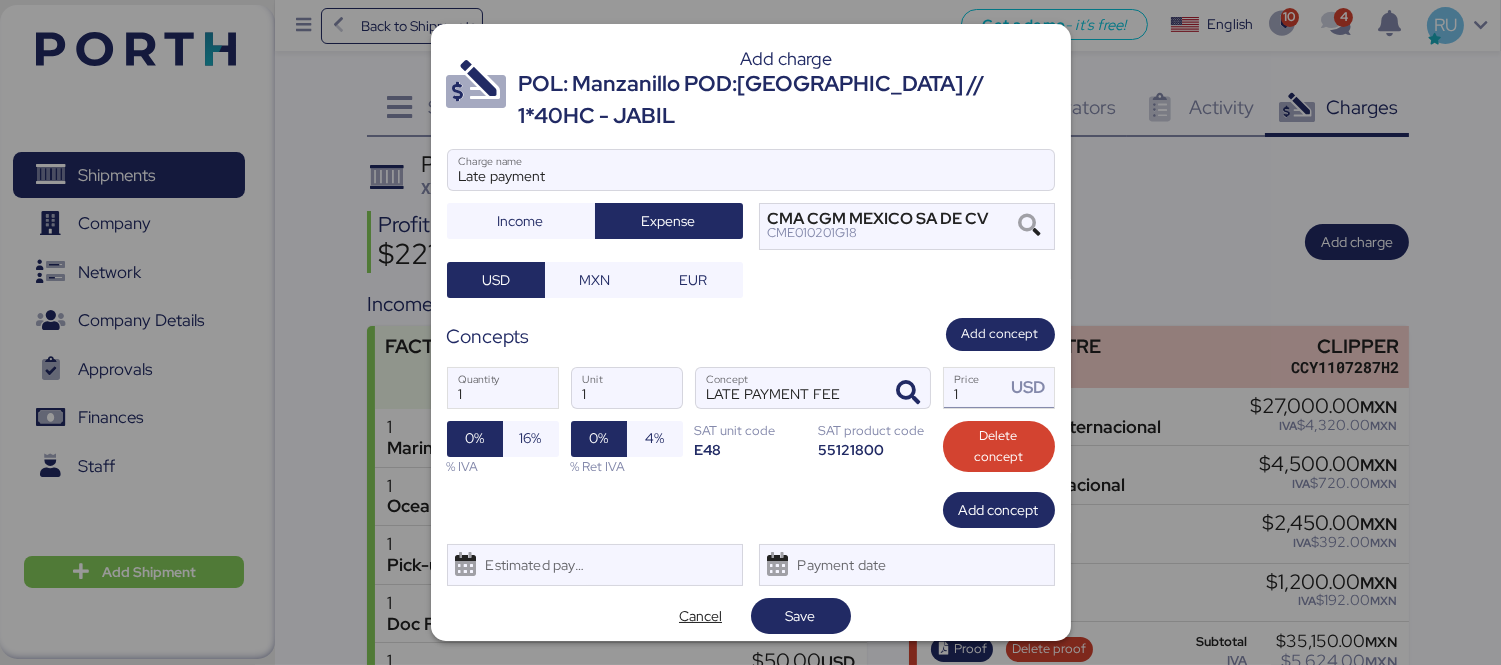 click on "1" at bounding box center [975, 388] 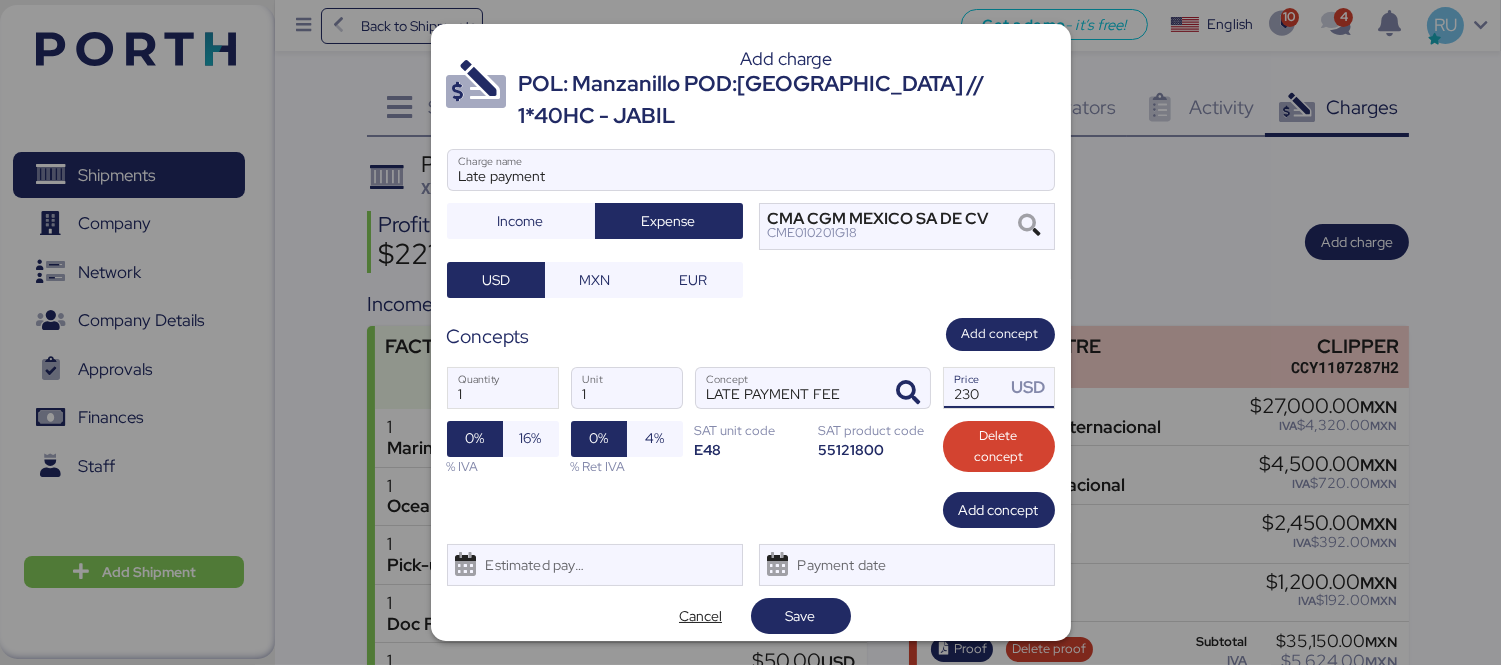type on "230" 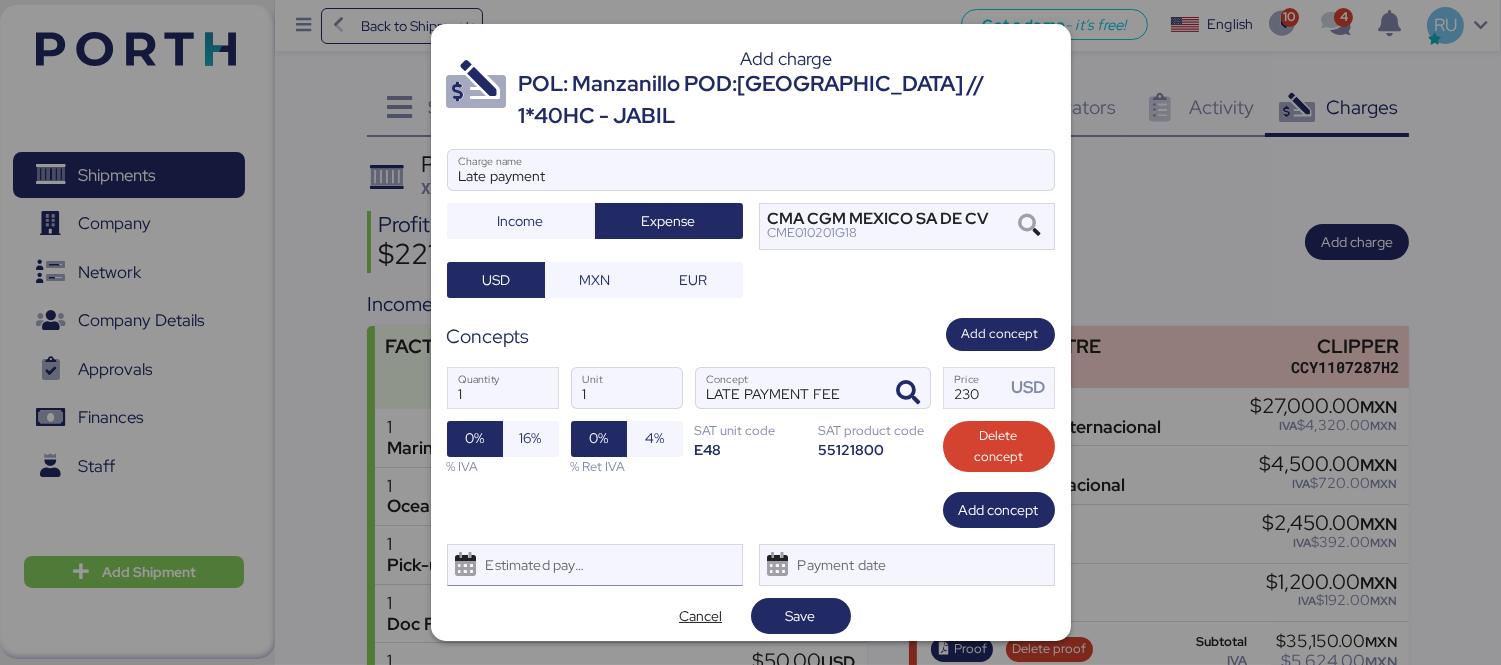 click on "Estimated payment date" at bounding box center (595, 565) 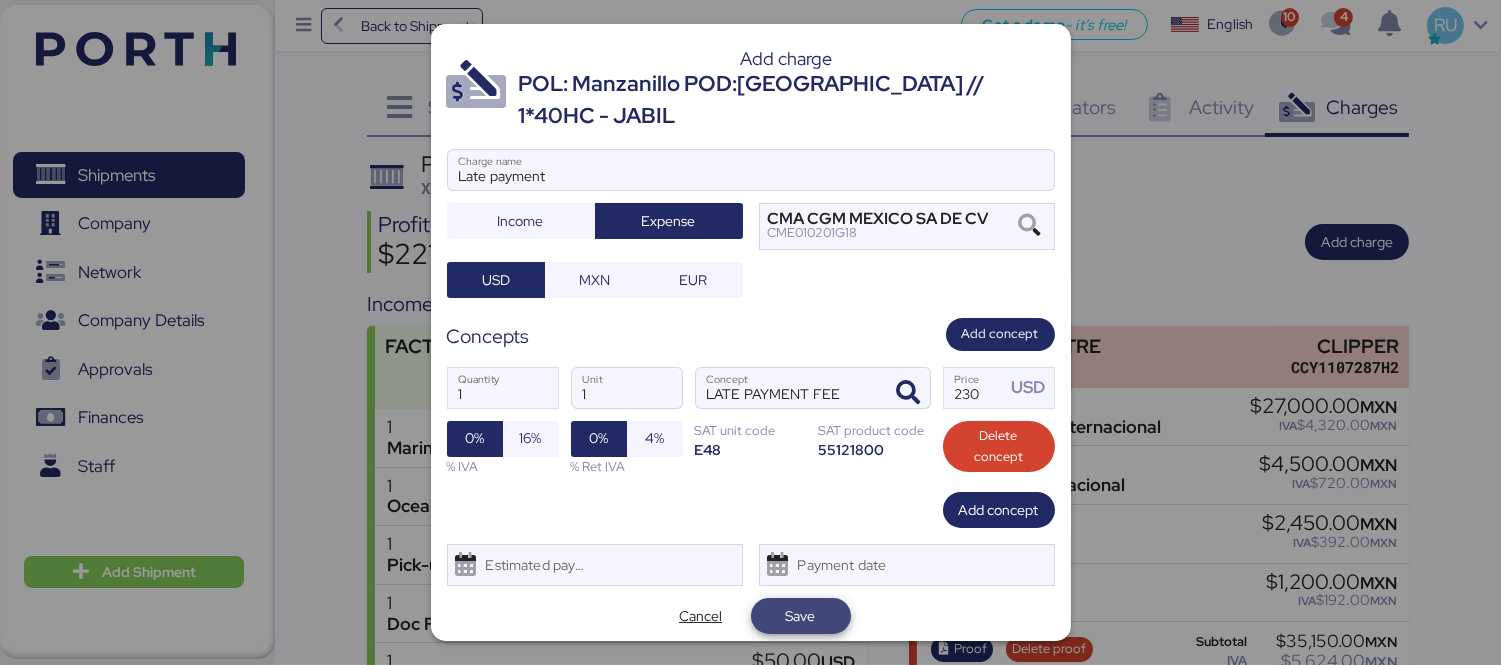 click on "Save" at bounding box center [801, 616] 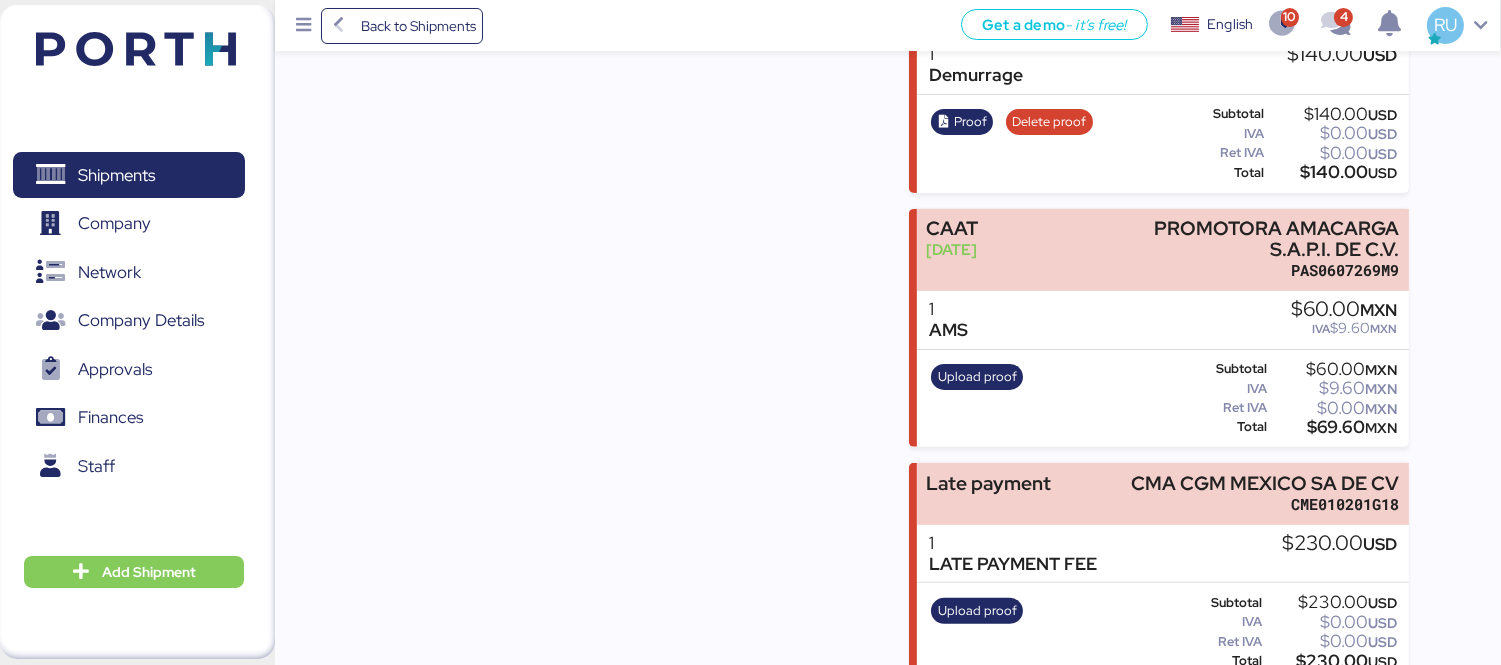 scroll, scrollTop: 1283, scrollLeft: 0, axis: vertical 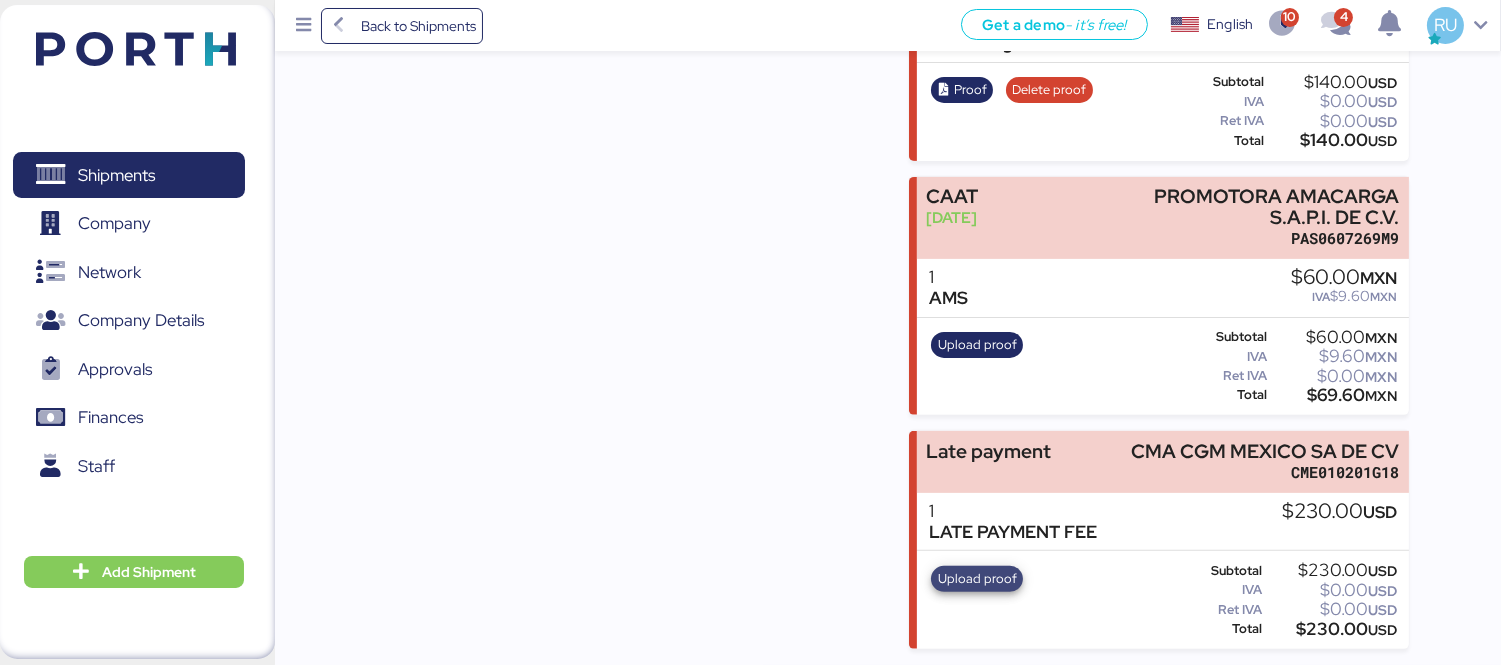 click on "Upload proof" at bounding box center (977, 579) 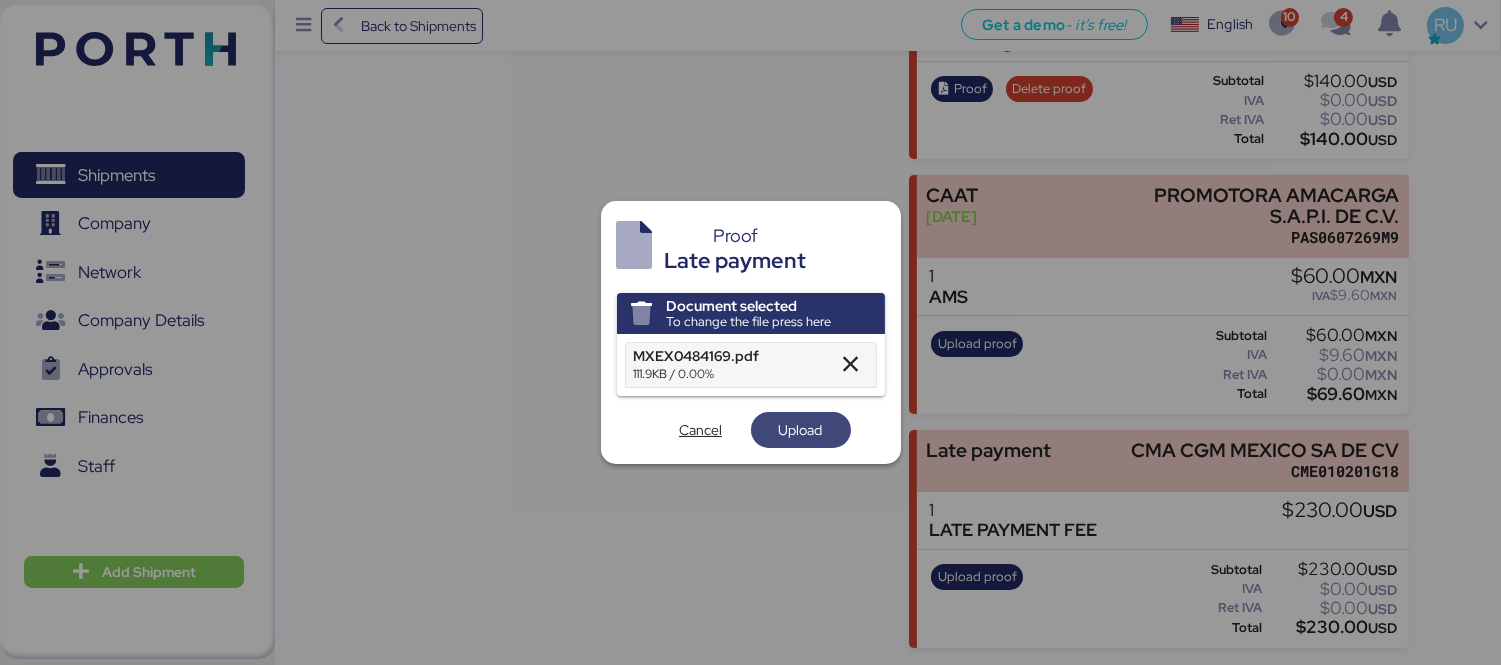 click on "Upload" at bounding box center [801, 430] 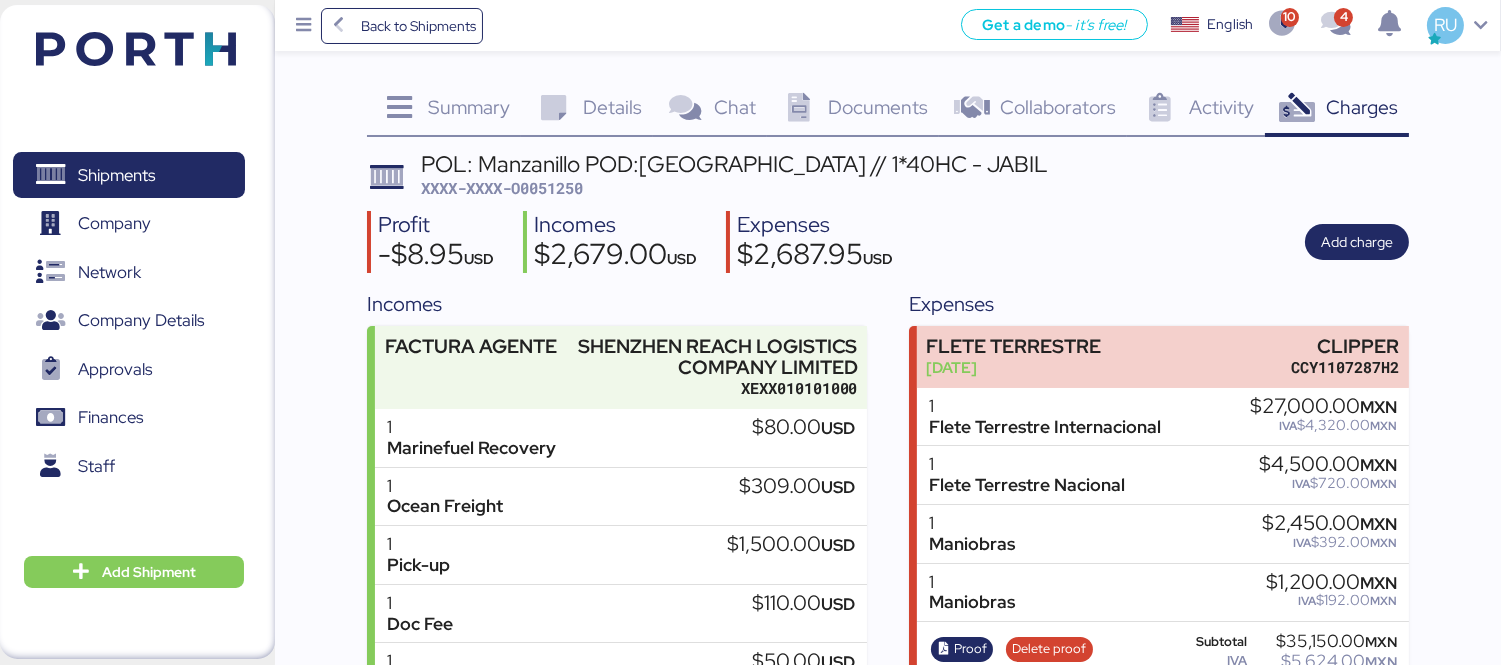 click at bounding box center [136, 49] 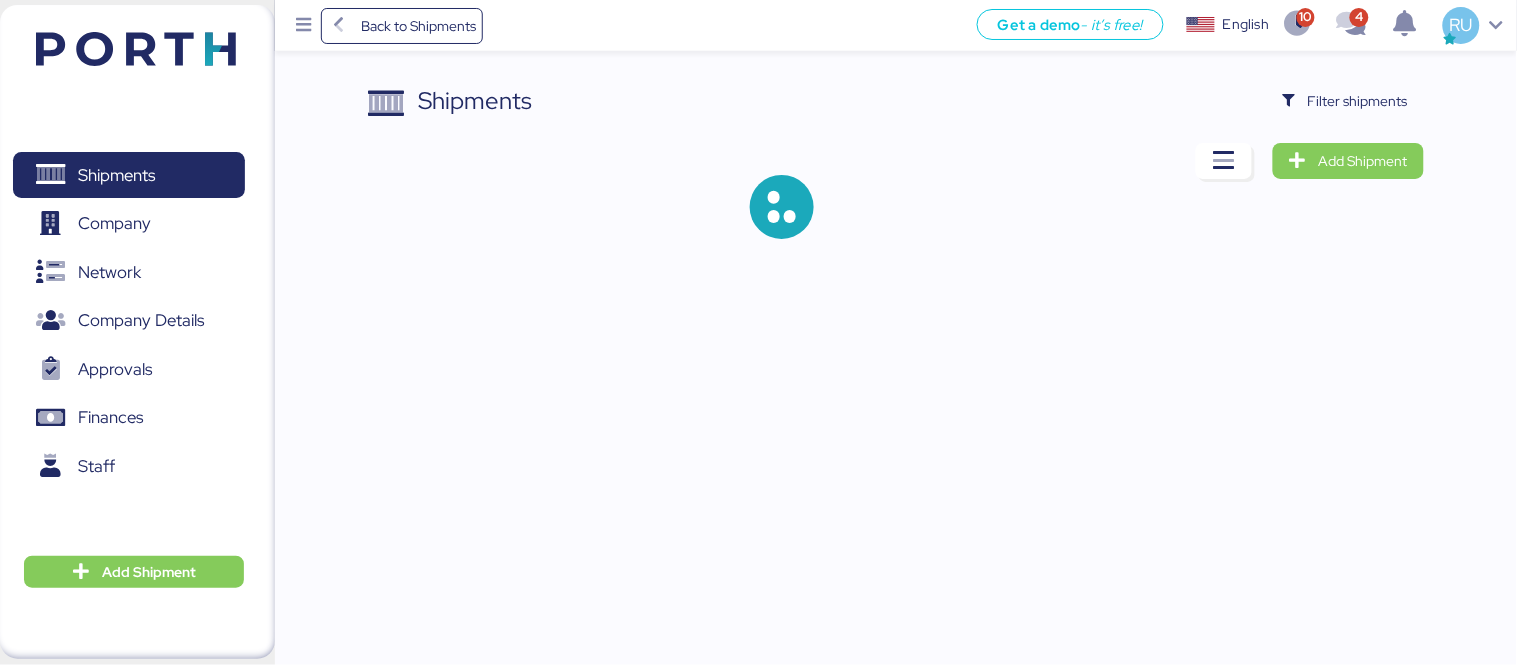 click on "Shipments   Filter shipments     Add Shipment" at bounding box center [758, 135] 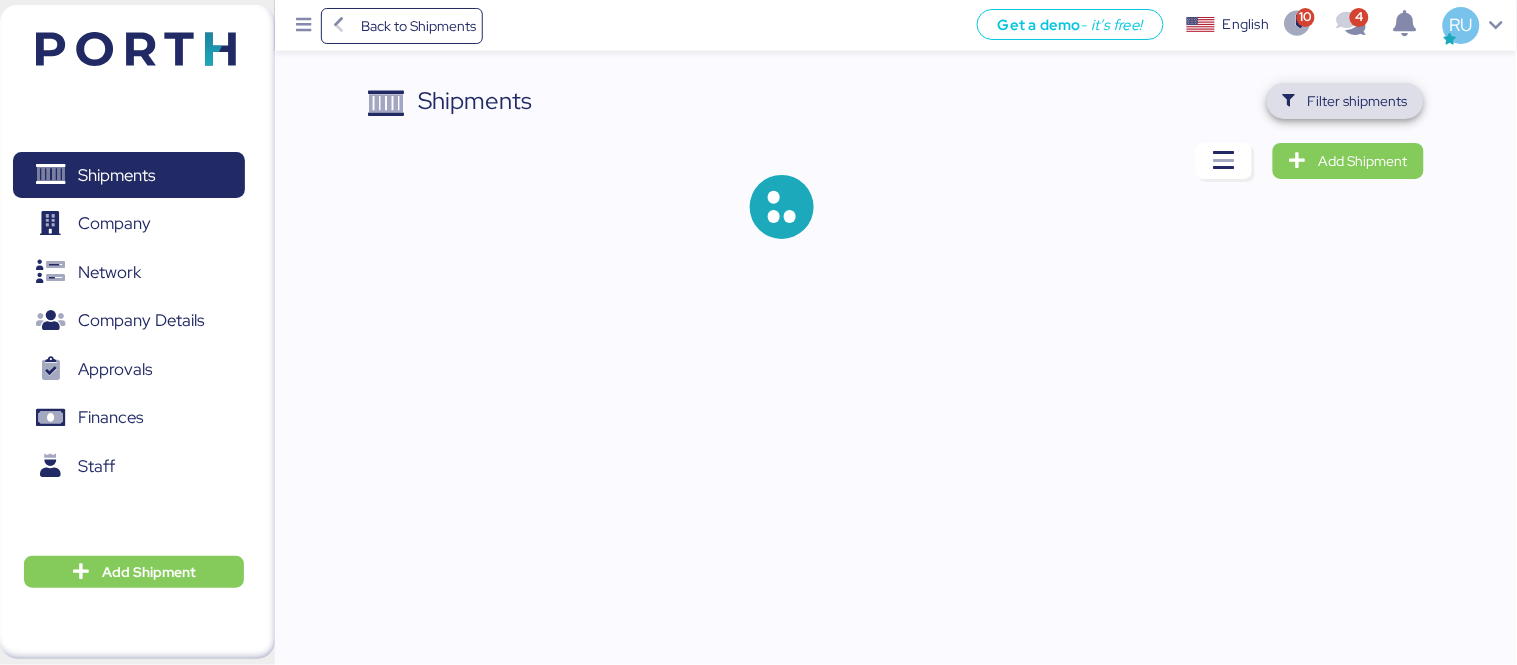 click on "Filter shipments" at bounding box center [1358, 101] 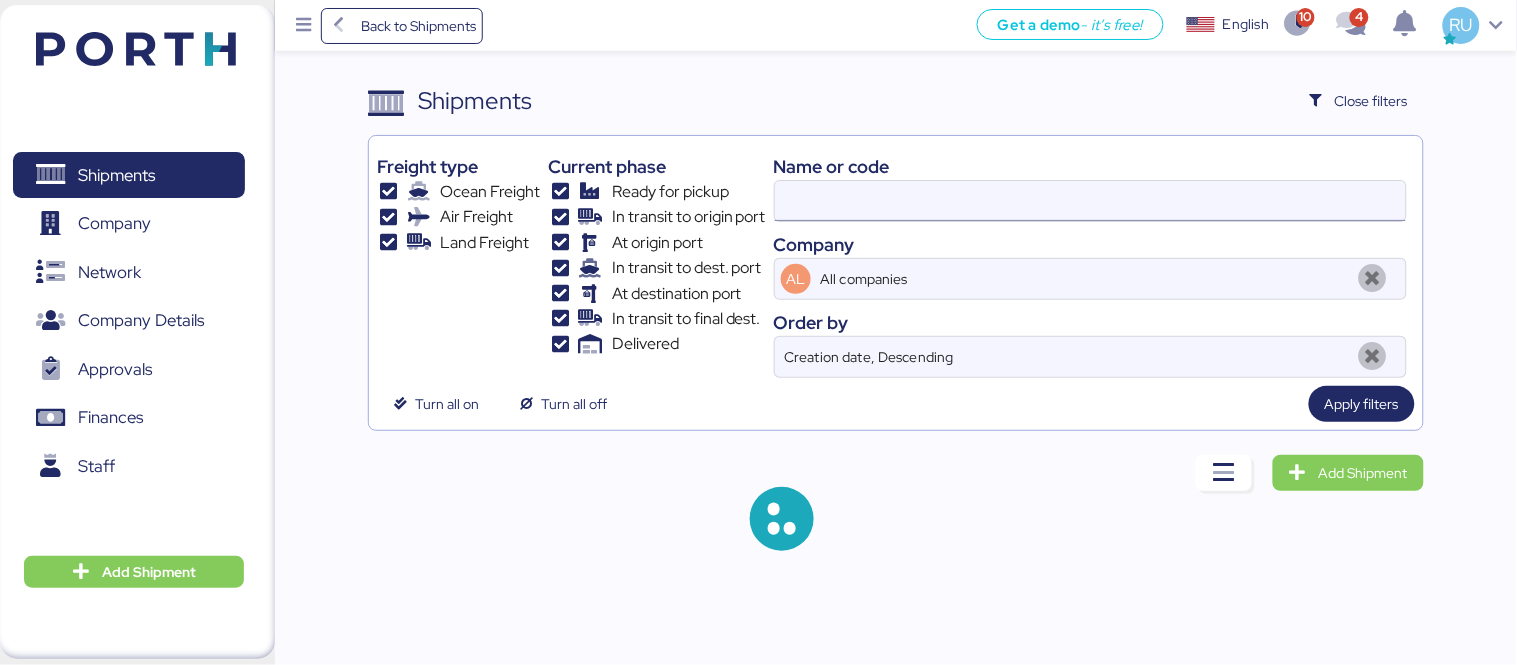 click at bounding box center (1090, 201) 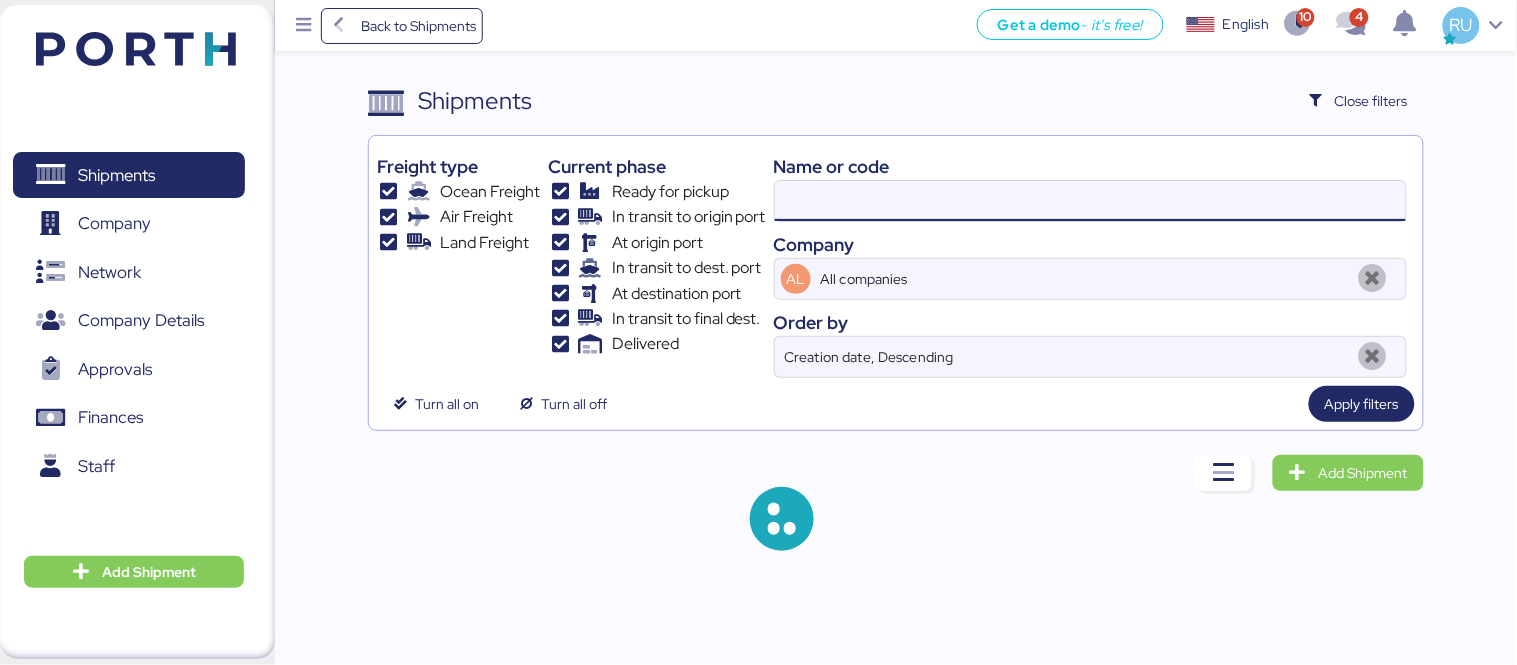 click at bounding box center [1090, 201] 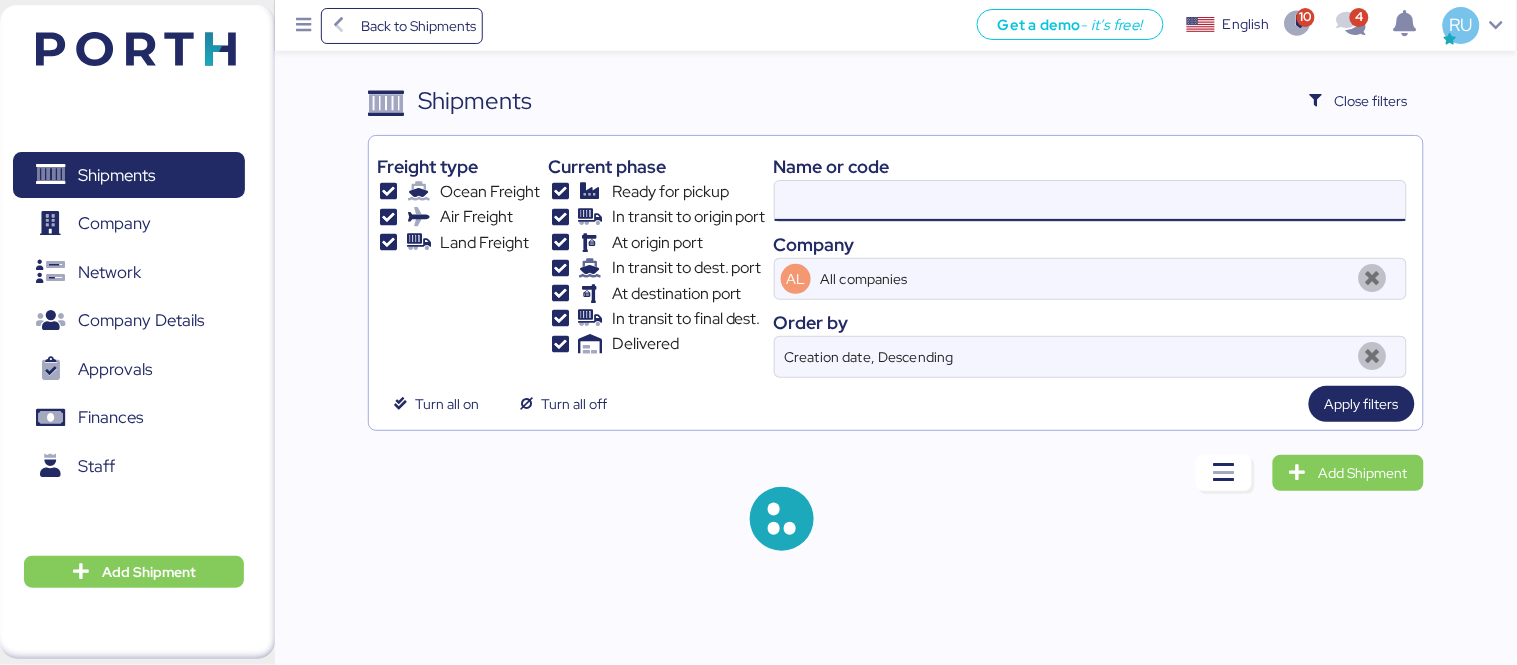 type on "O0051250" 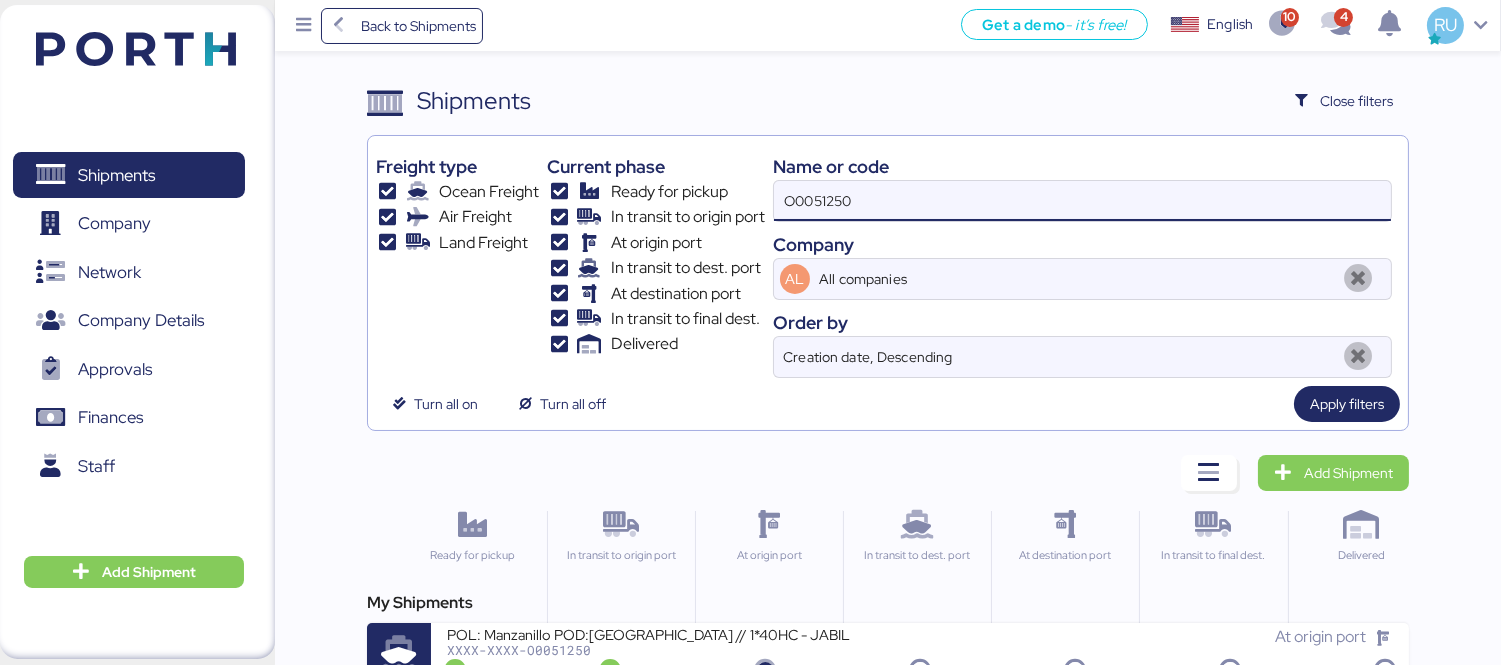 click on "My Shipments POL: Manzanillo POD:[GEOGRAPHIC_DATA] // 1*40HC - JABIL  XXXX-XXXX-O0051250 At origin port" at bounding box center (888, 639) 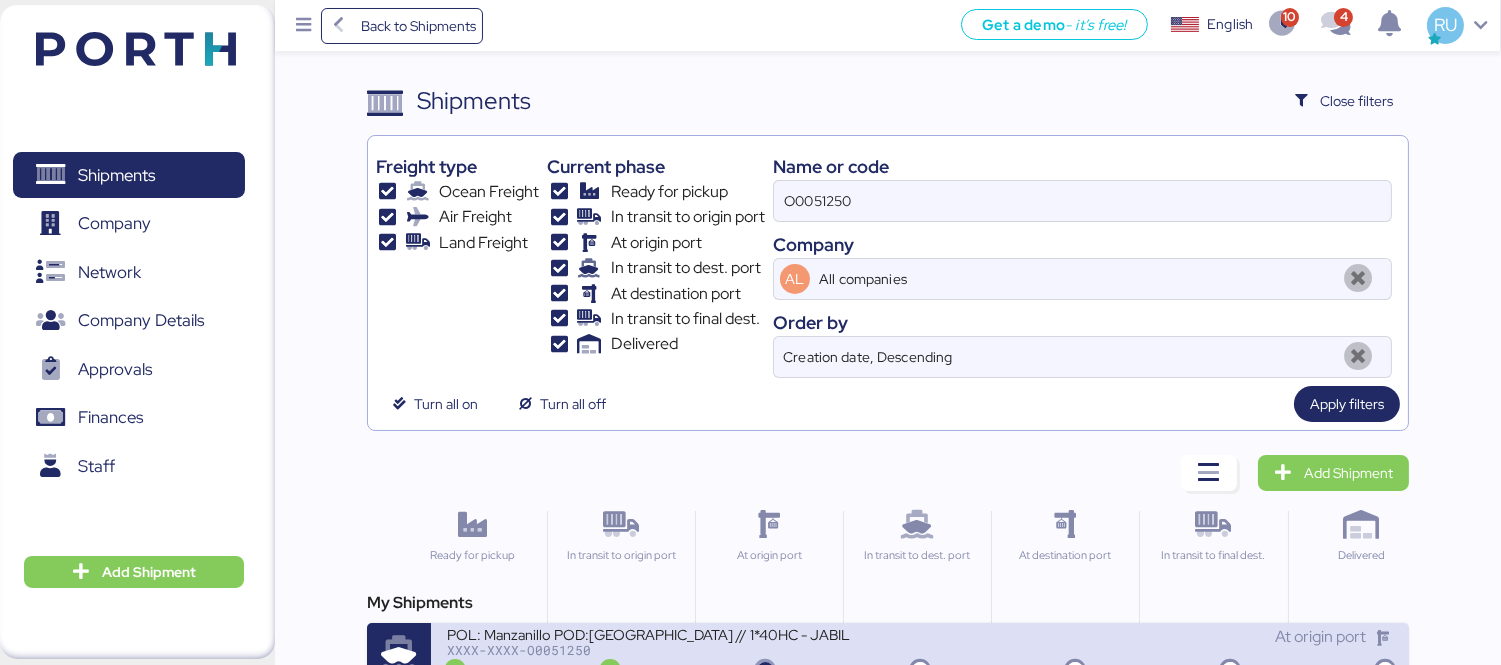 click on "POL: Manzanillo POD:[GEOGRAPHIC_DATA] // 1*40HC - JABIL" at bounding box center [683, 633] 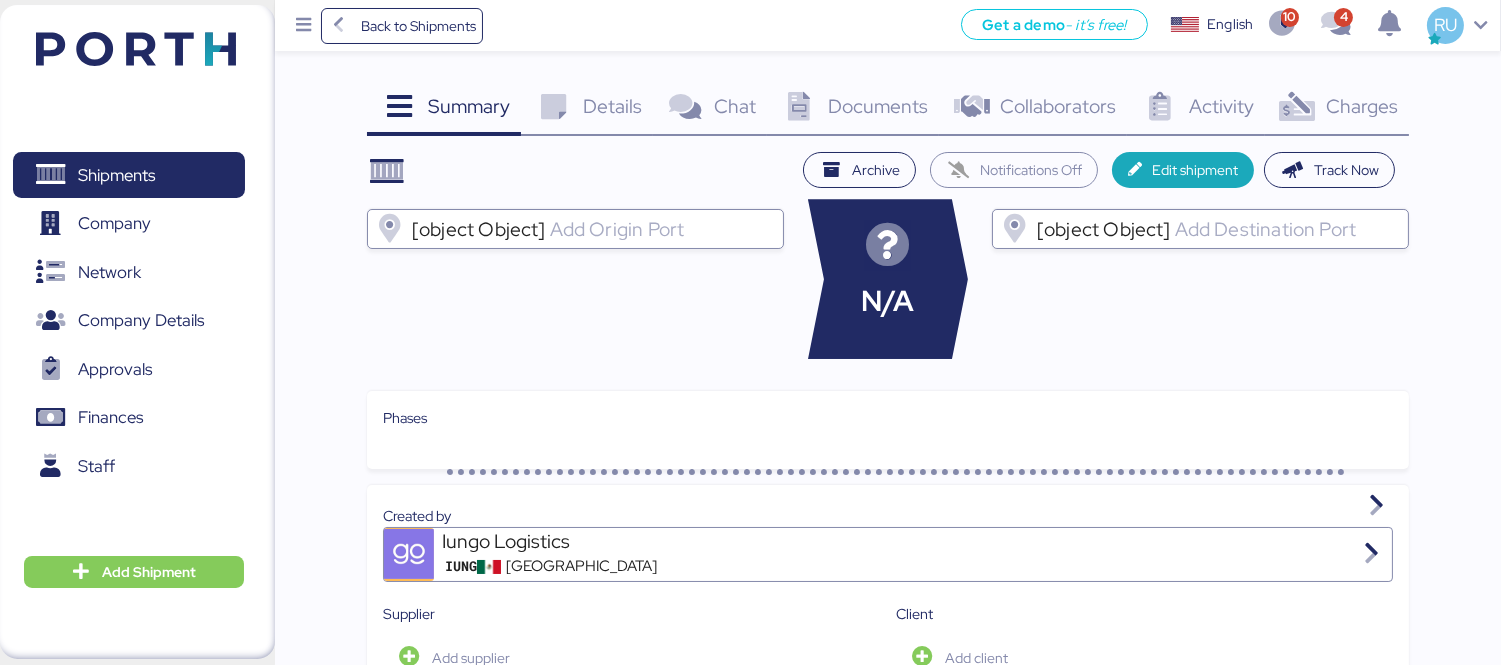 scroll, scrollTop: 0, scrollLeft: 0, axis: both 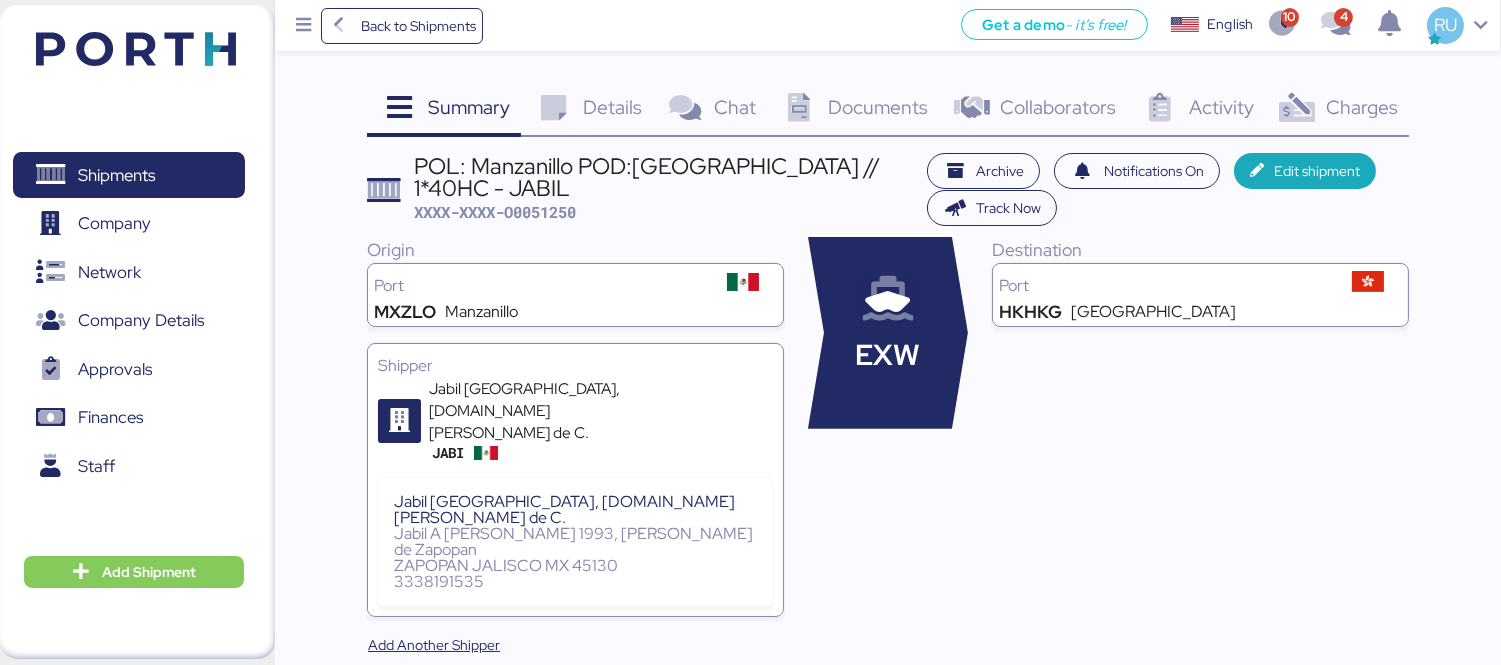 click on "Charges 0" at bounding box center (1337, 110) 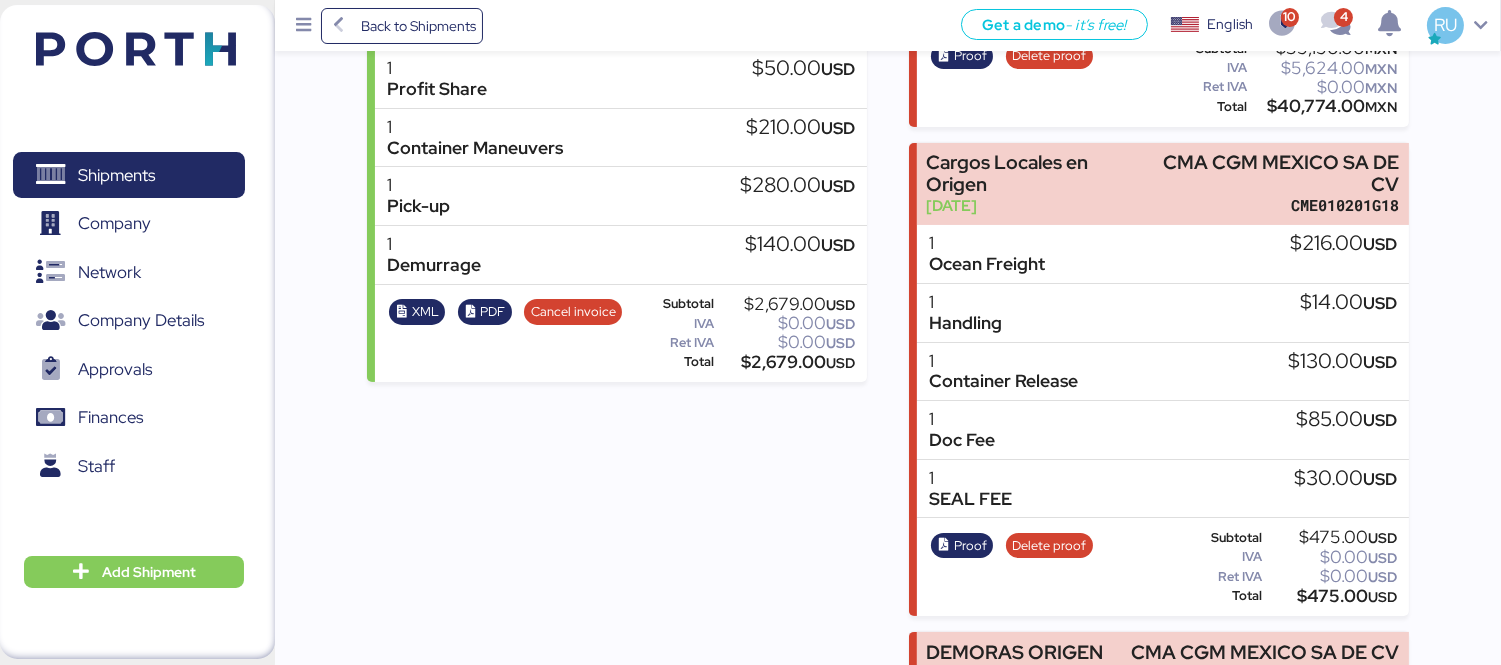 scroll, scrollTop: 592, scrollLeft: 0, axis: vertical 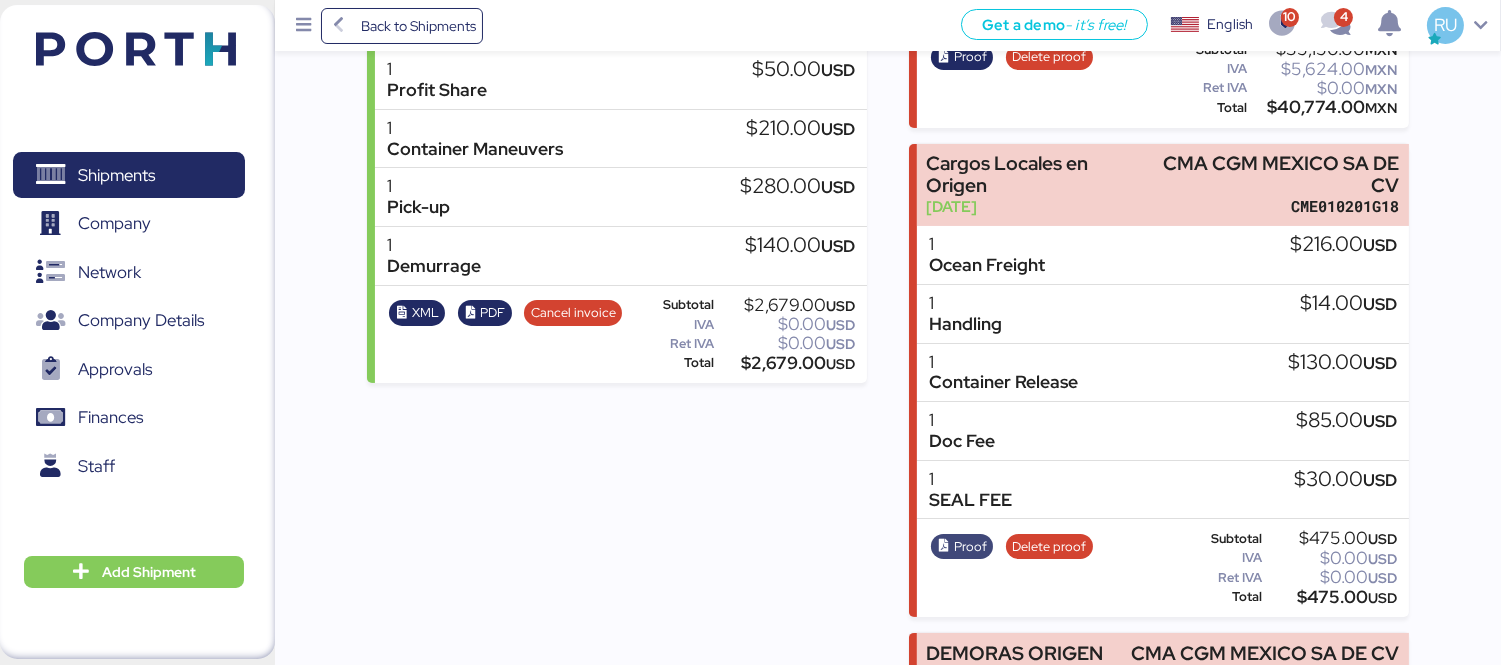 click on "Proof" at bounding box center [970, 547] 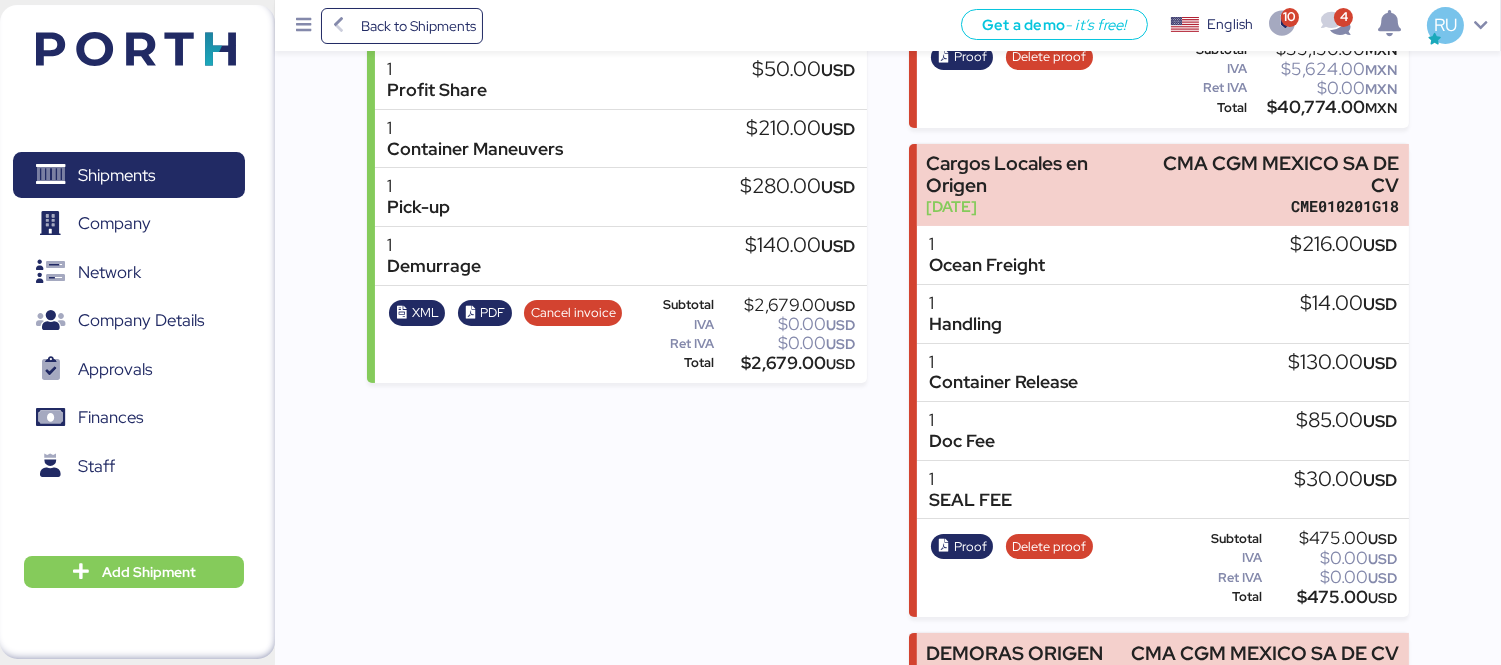 scroll, scrollTop: 0, scrollLeft: 0, axis: both 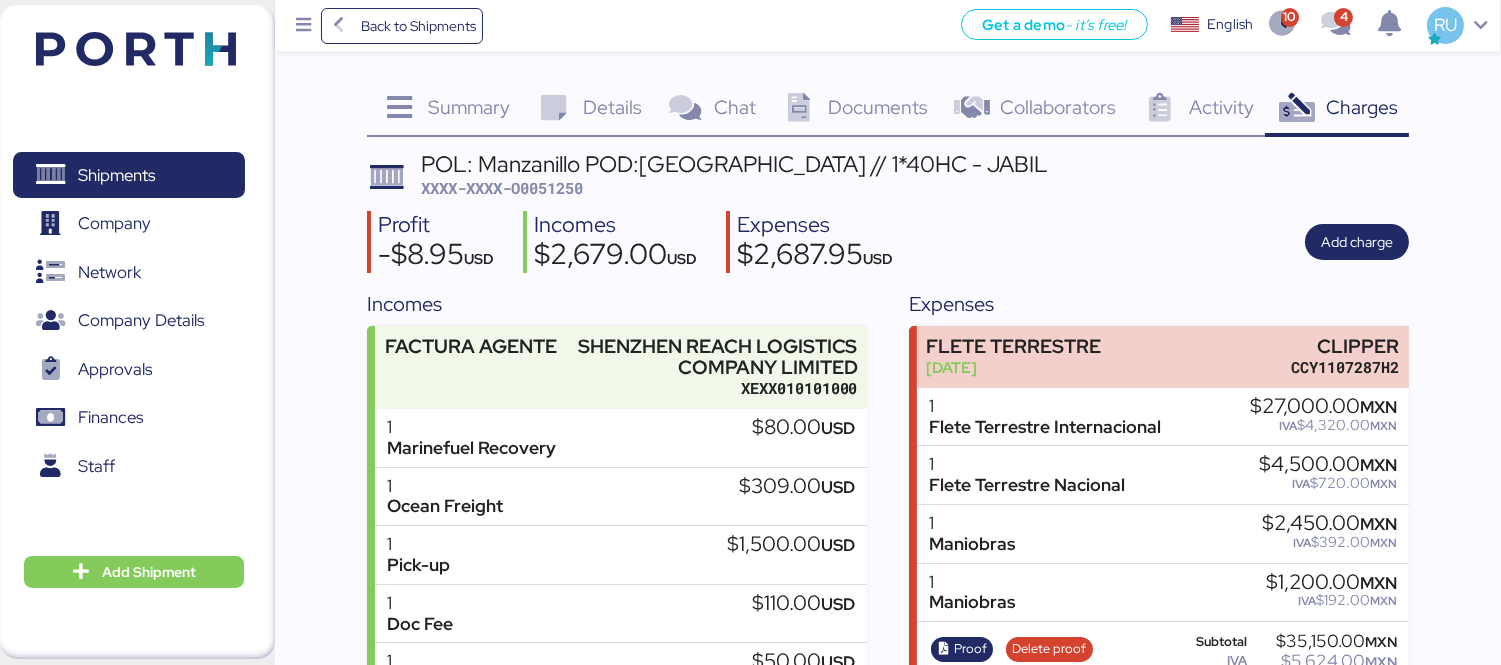 click on "Documents" at bounding box center [878, 107] 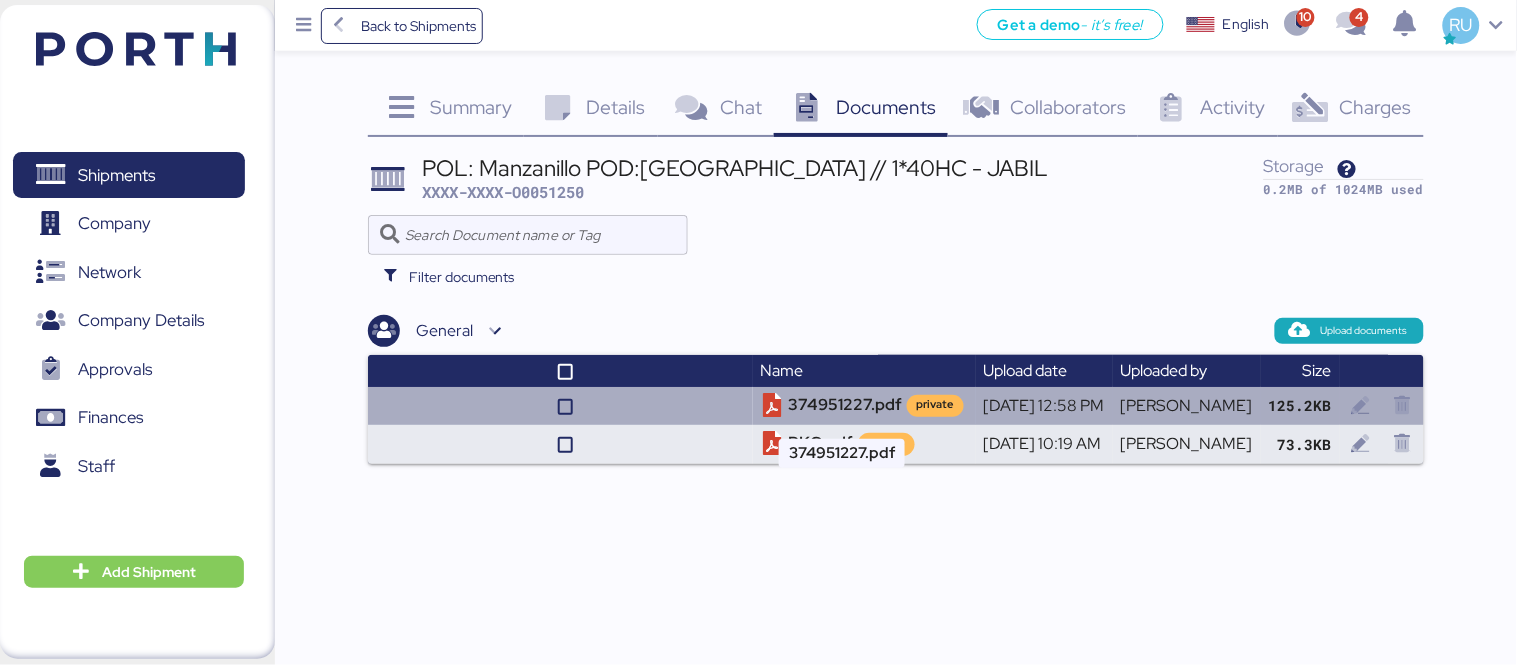 click on "374951227.pdf
private" at bounding box center [864, 406] 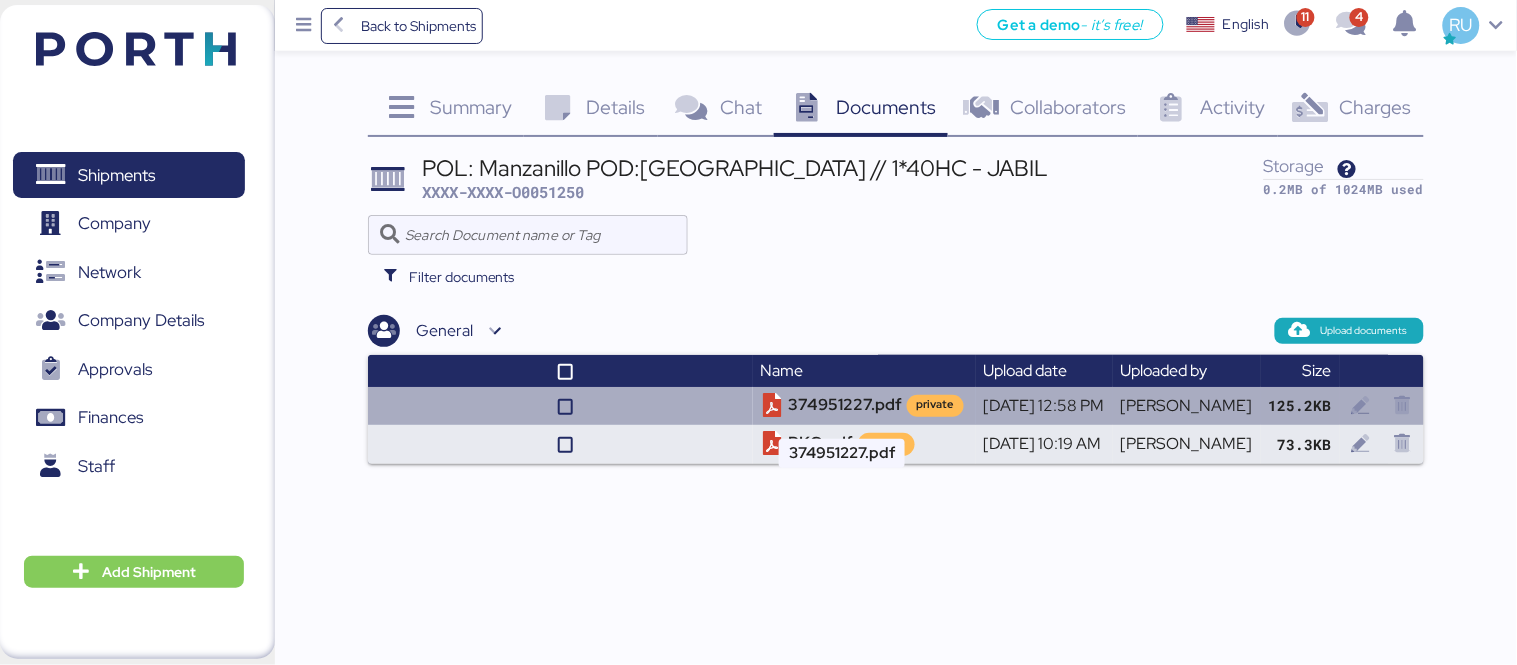click on "374951227.pdf
private" at bounding box center (864, 406) 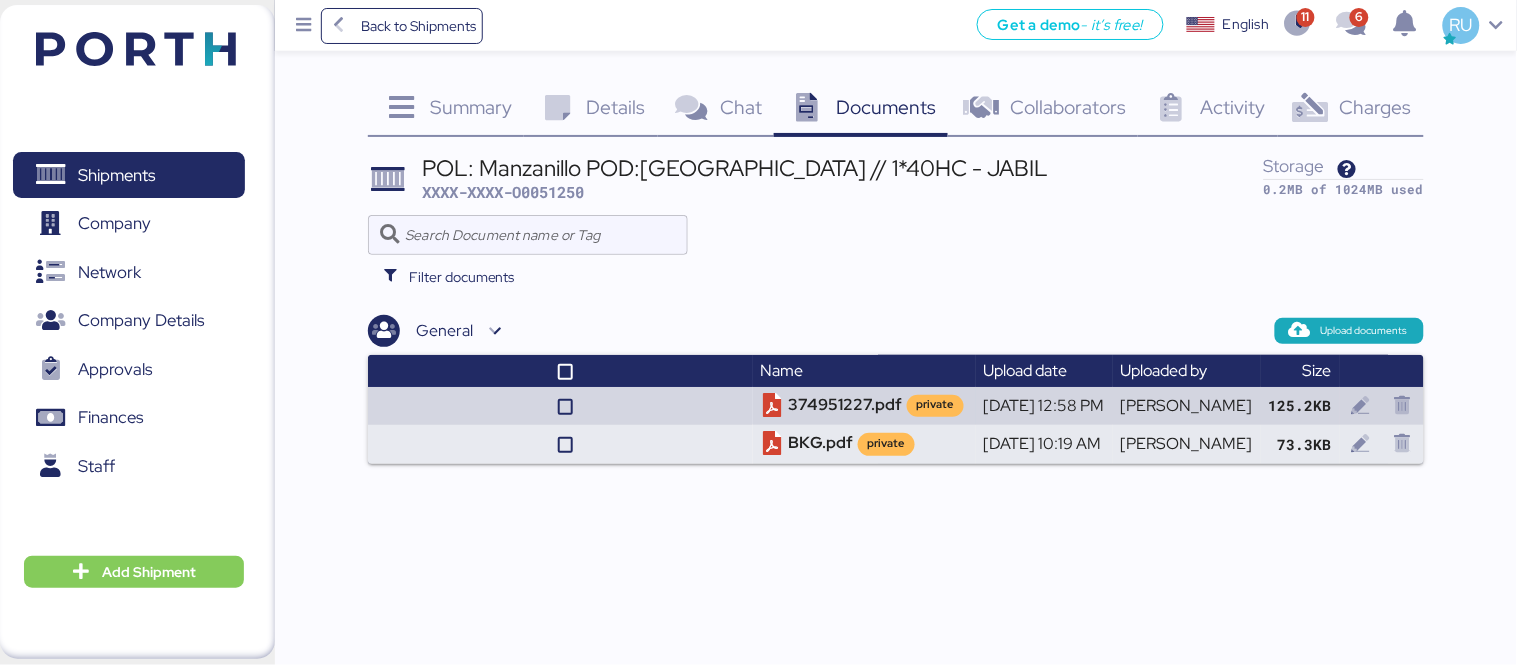 click at bounding box center [896, 235] 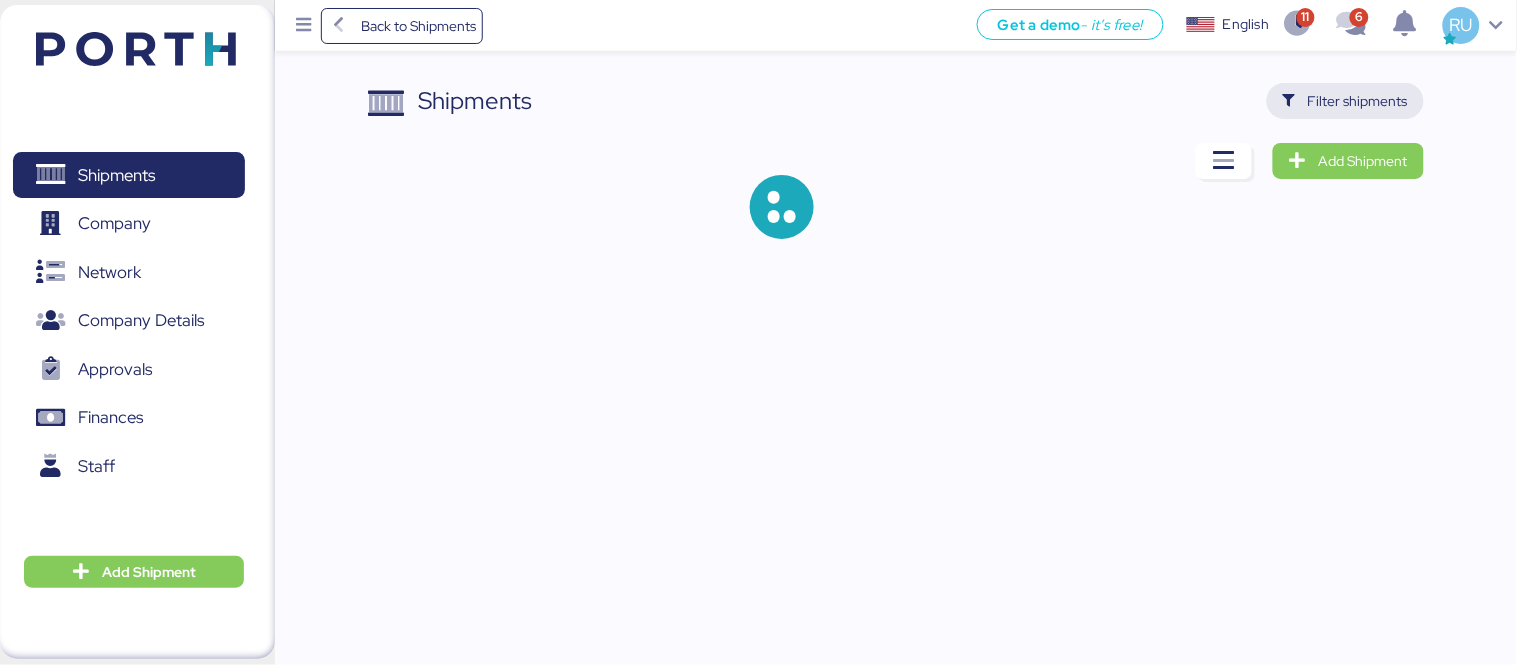 click on "Filter shipments" at bounding box center [1358, 101] 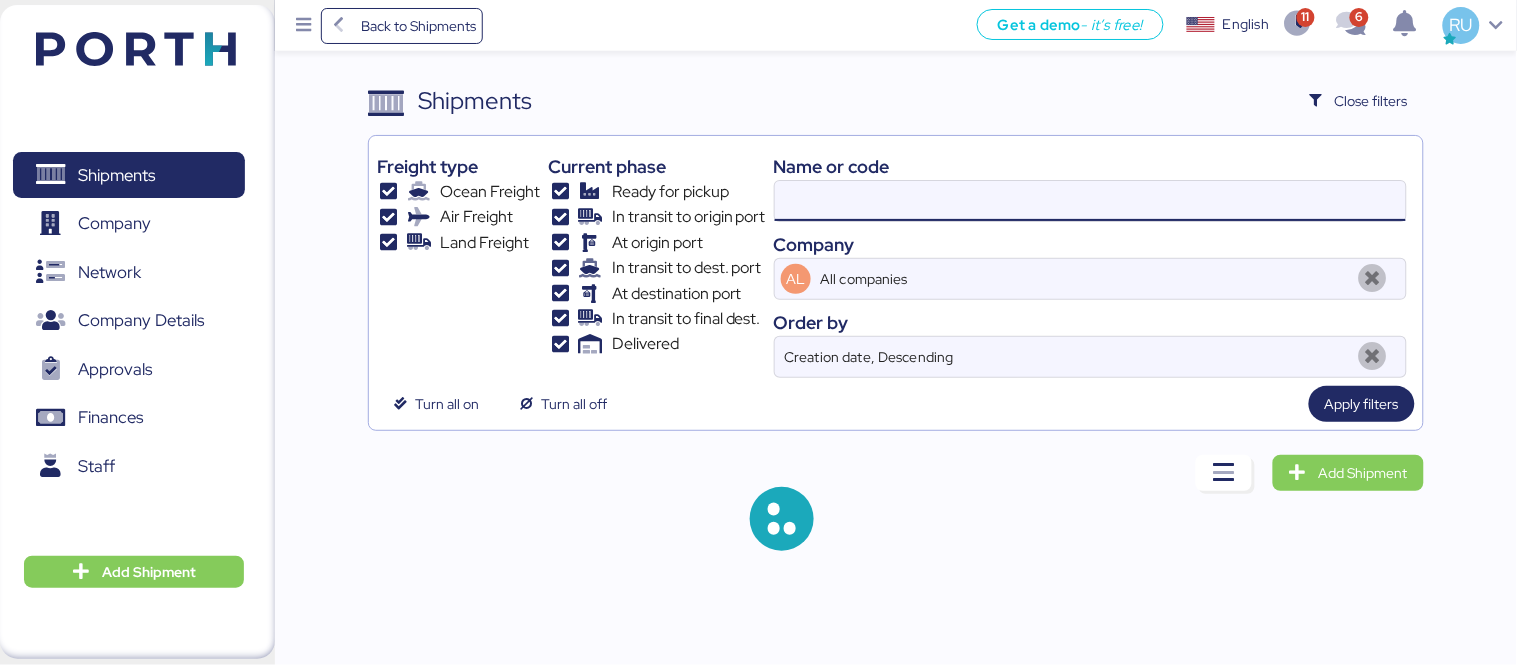 click at bounding box center [1090, 201] 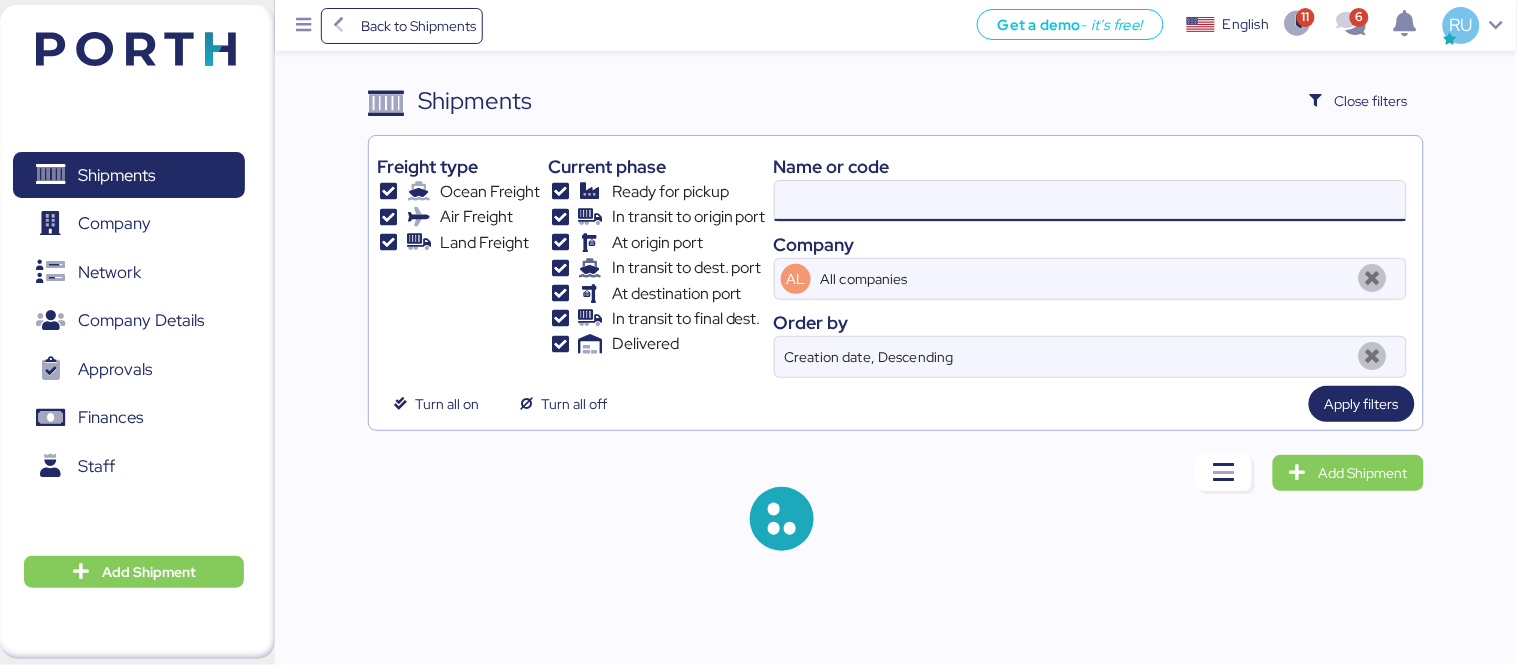 paste on ".O0051837/164293" 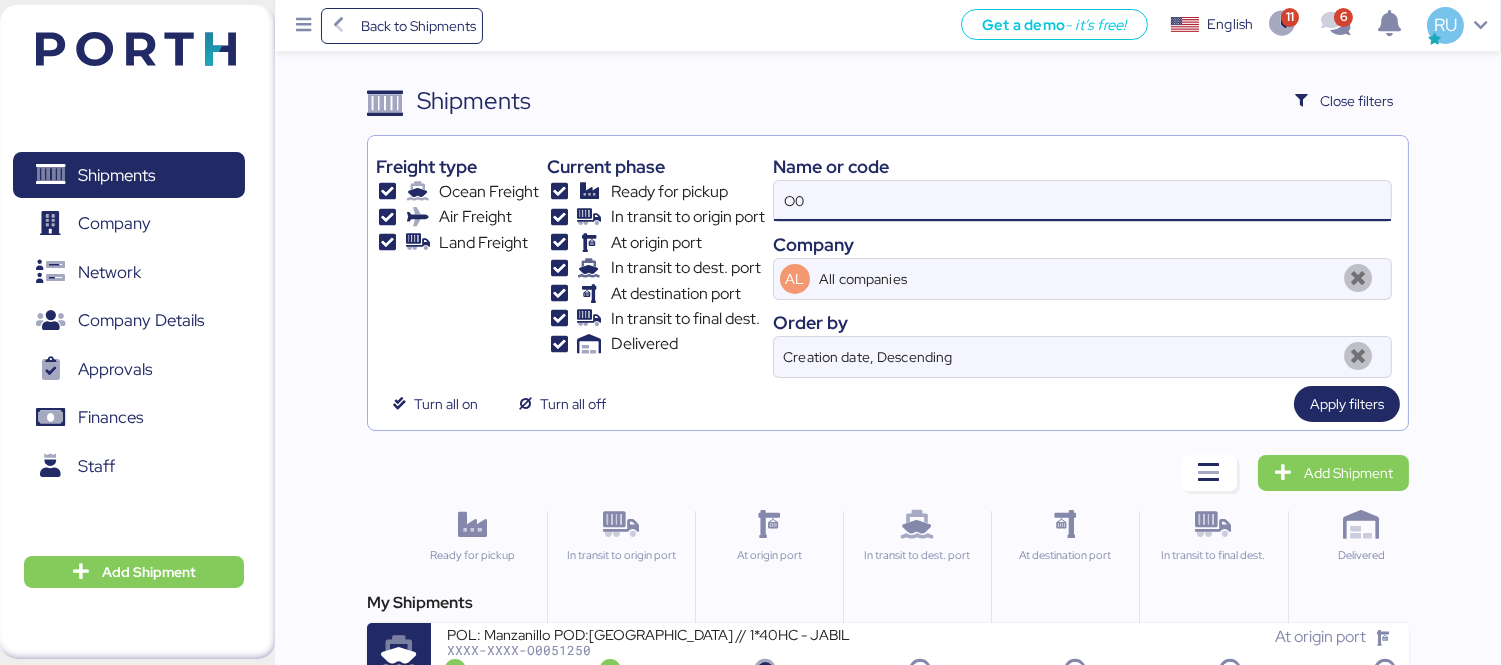 type on "O" 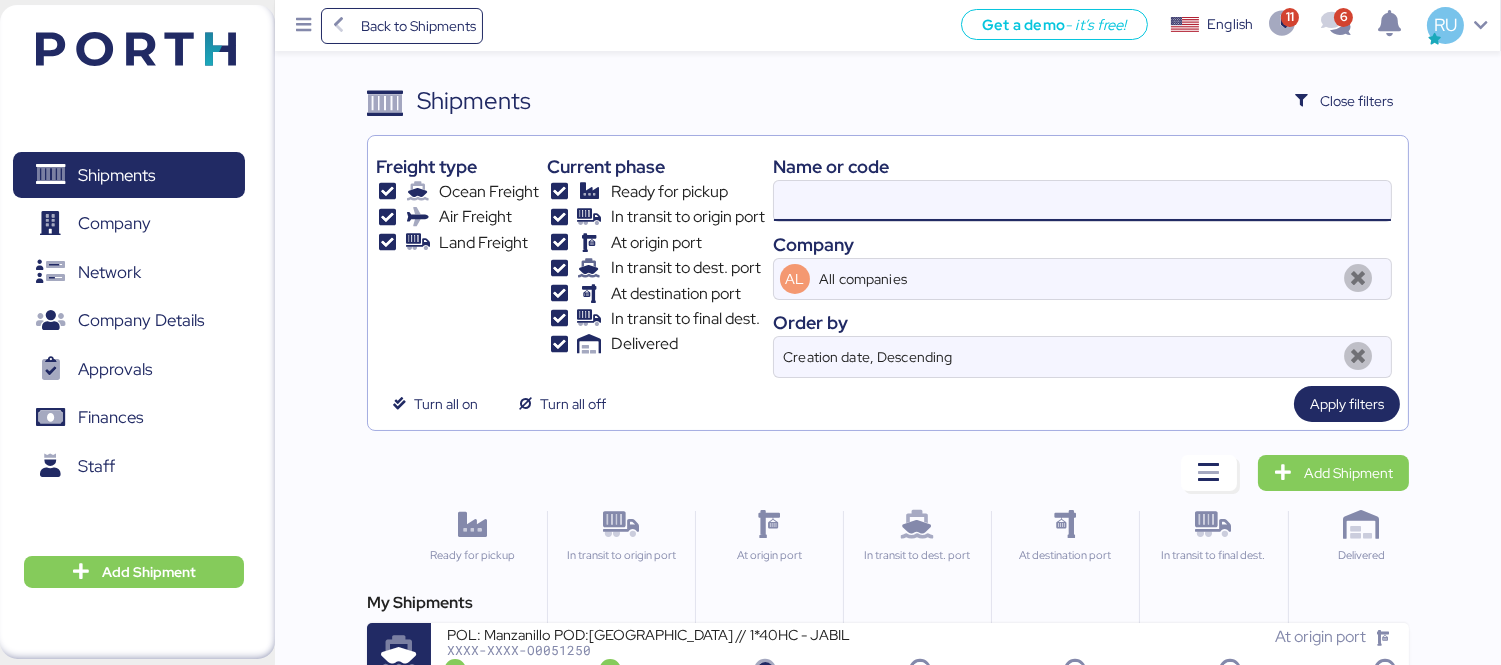 paste on ".O0051837/164293" 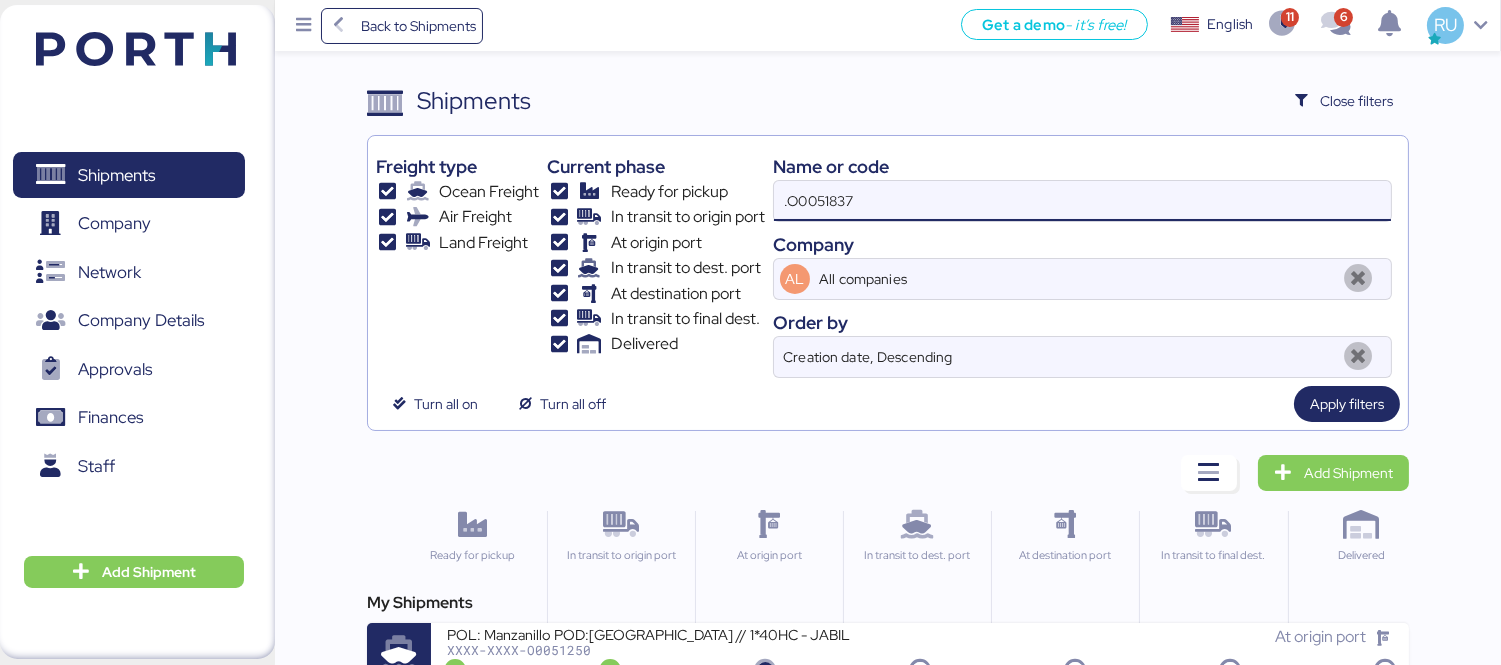 click on ".O0051837" at bounding box center (1082, 201) 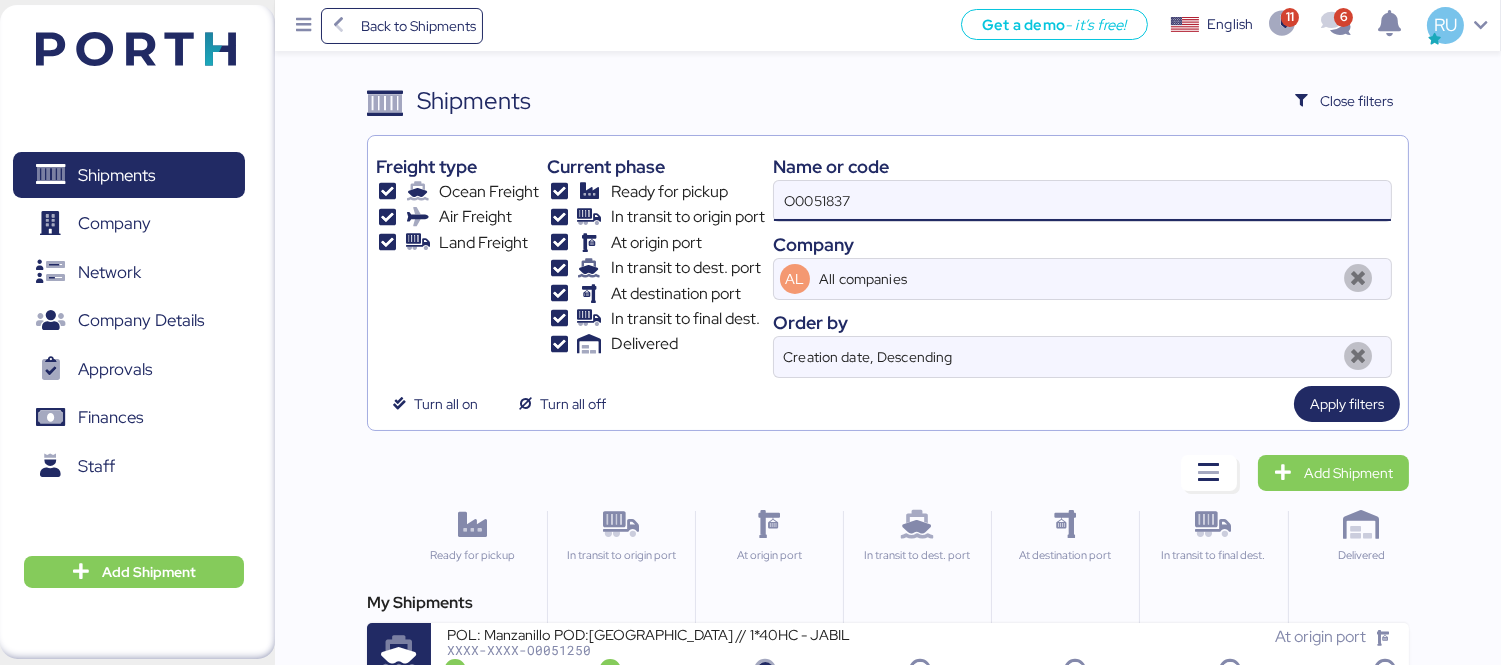 type on "O0051837" 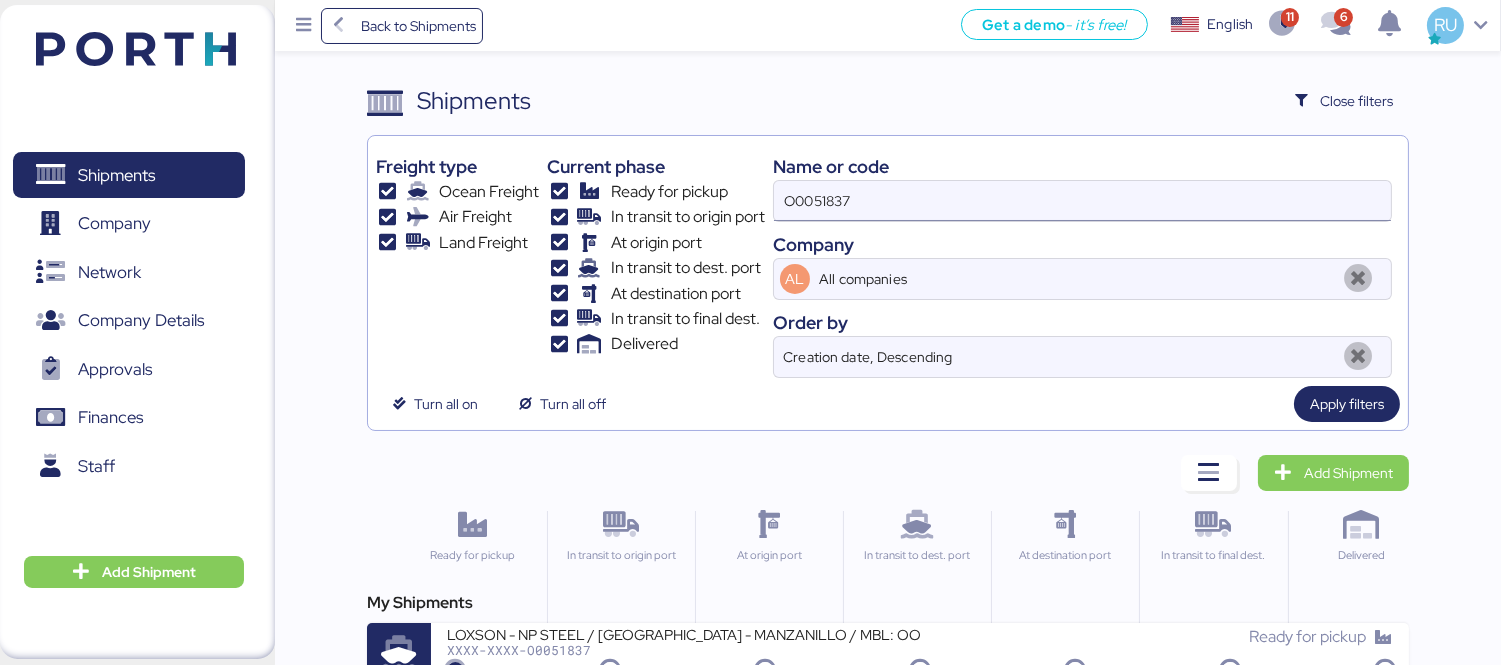 click on "O0051837" at bounding box center [1082, 201] 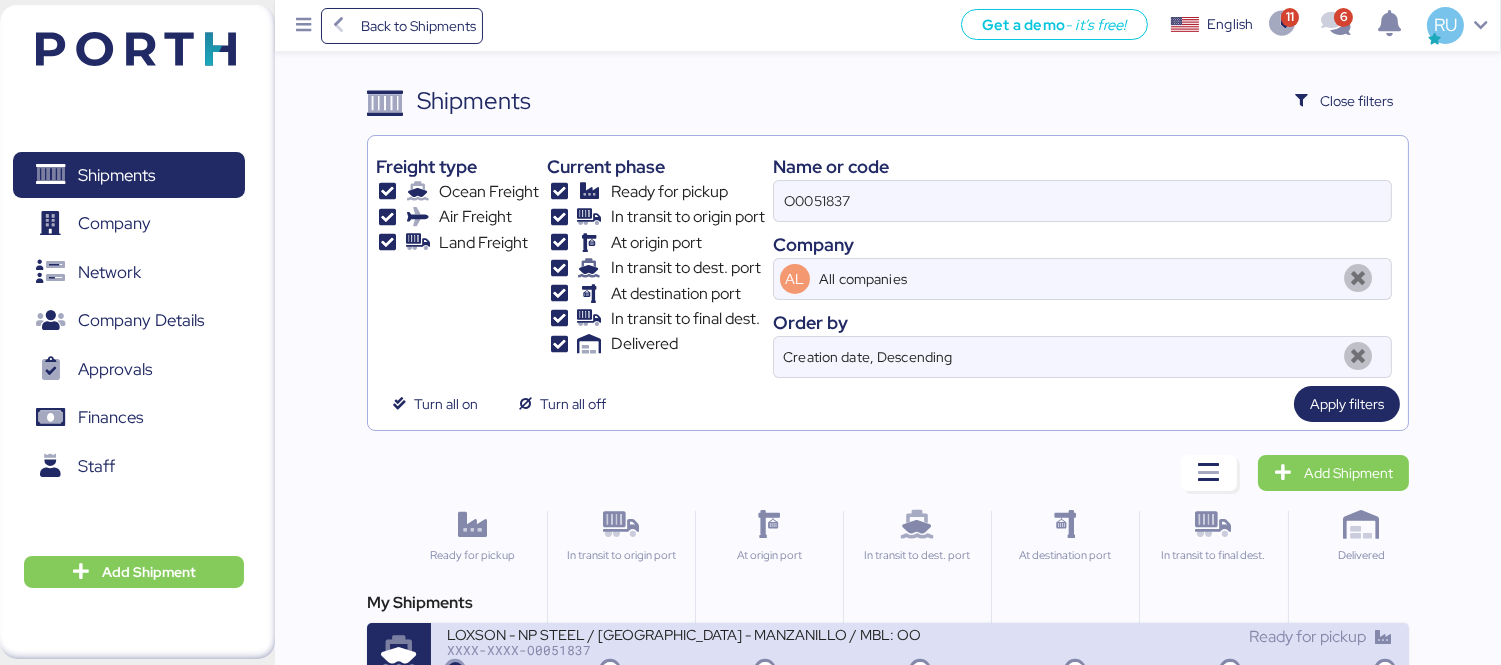 click on "XXXX-XXXX-O0051837" at bounding box center (683, 650) 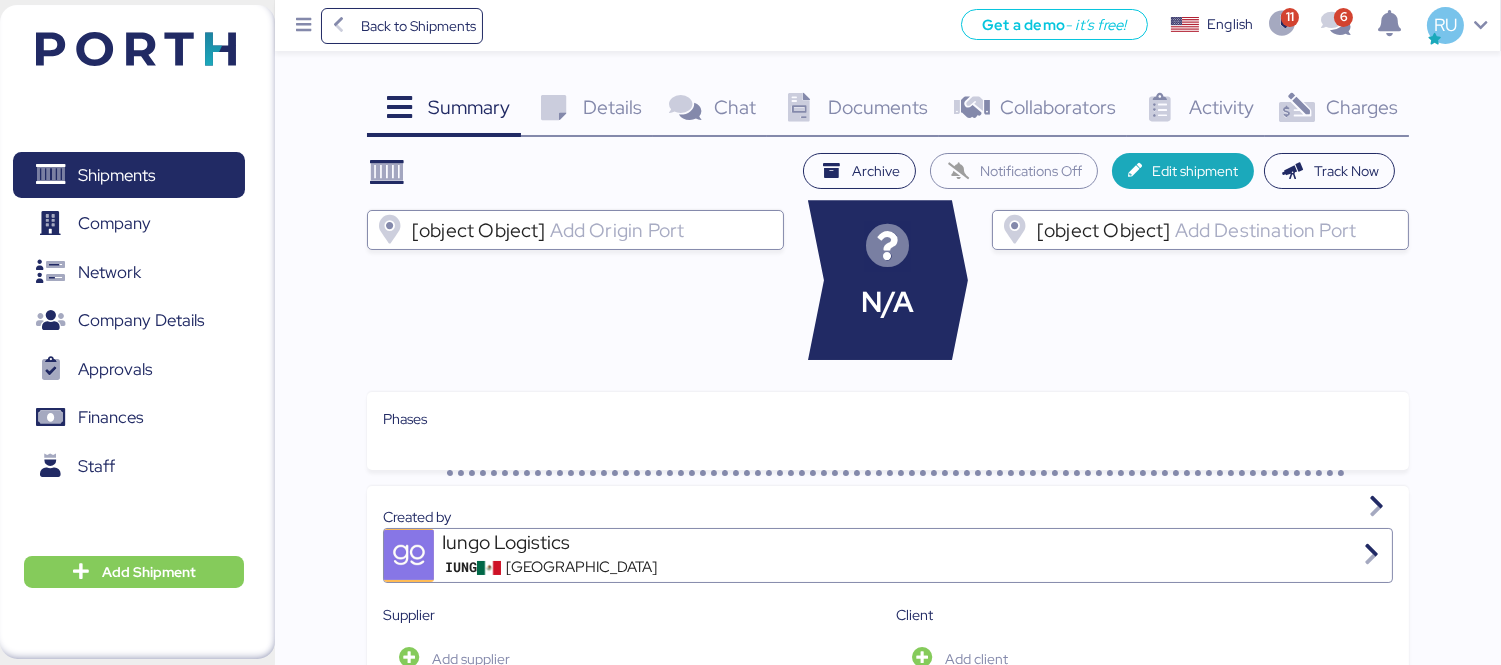 click on "Charges 0" at bounding box center [1337, 110] 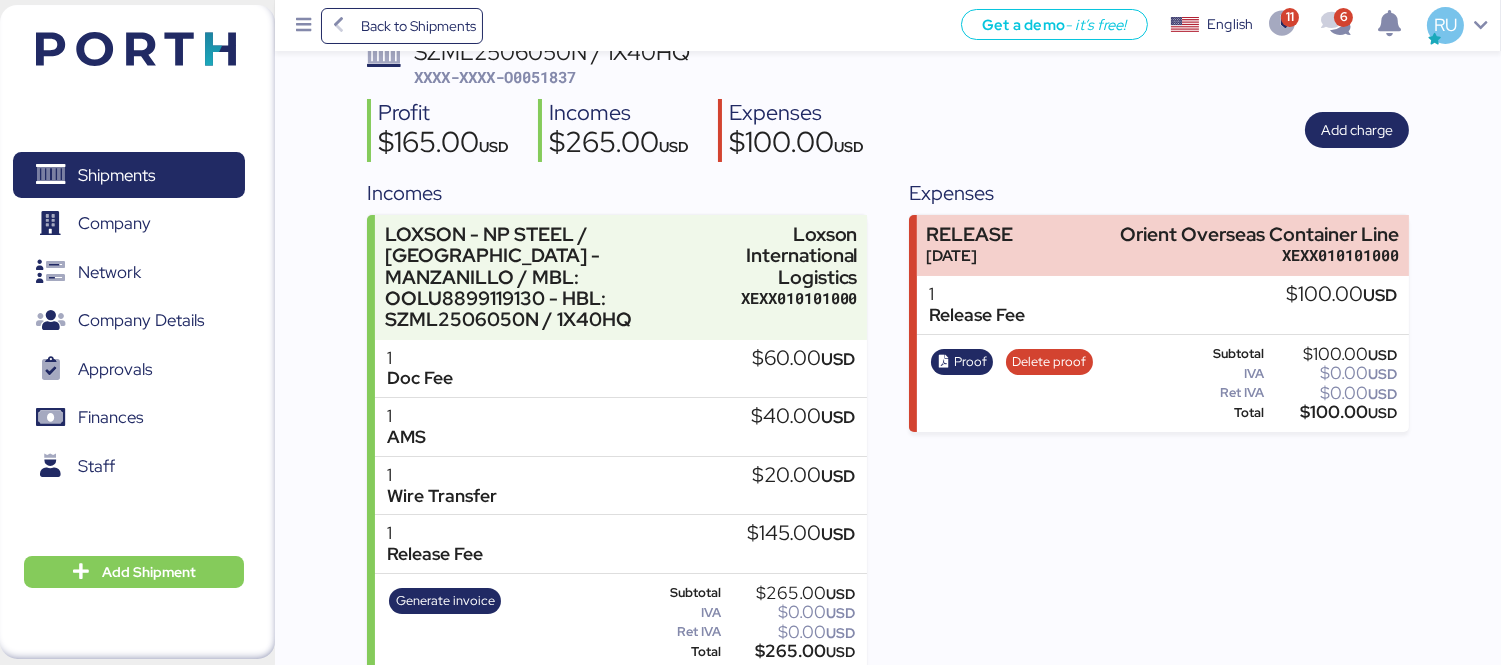 scroll, scrollTop: 0, scrollLeft: 0, axis: both 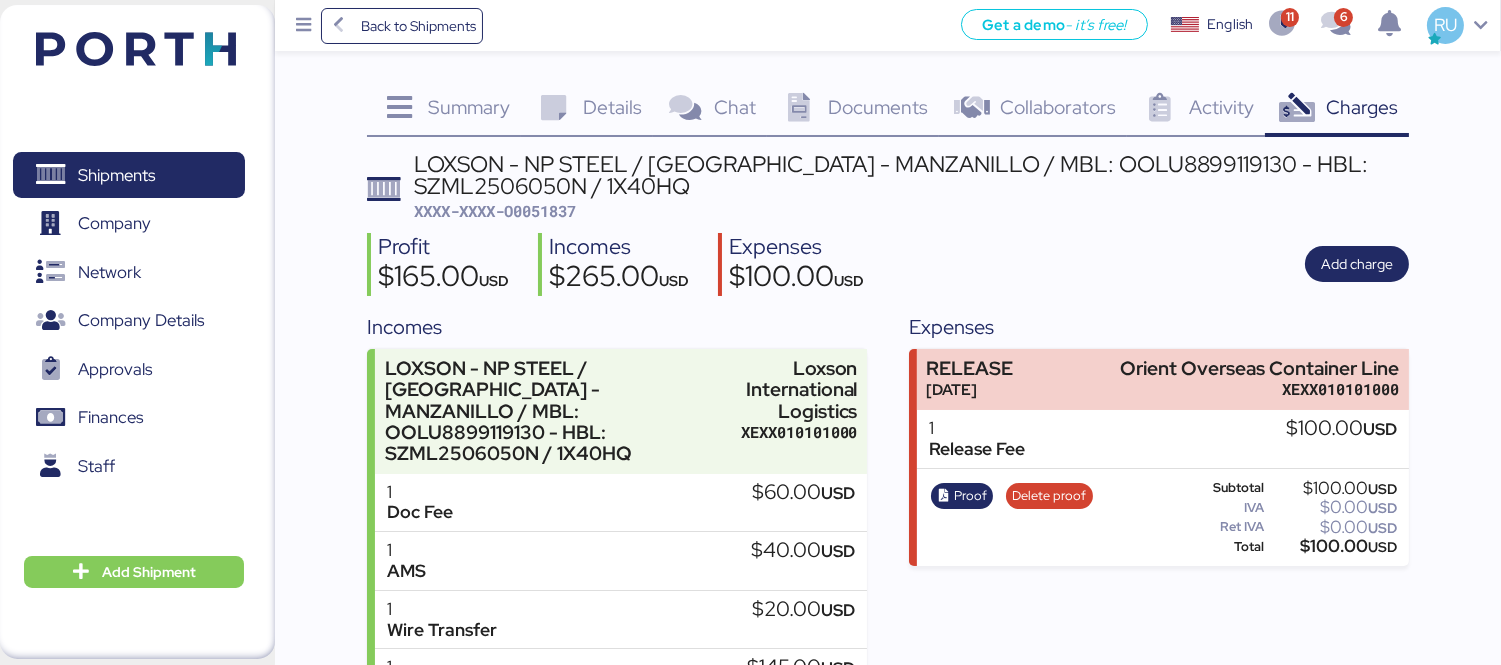 click on "Documents" at bounding box center (878, 107) 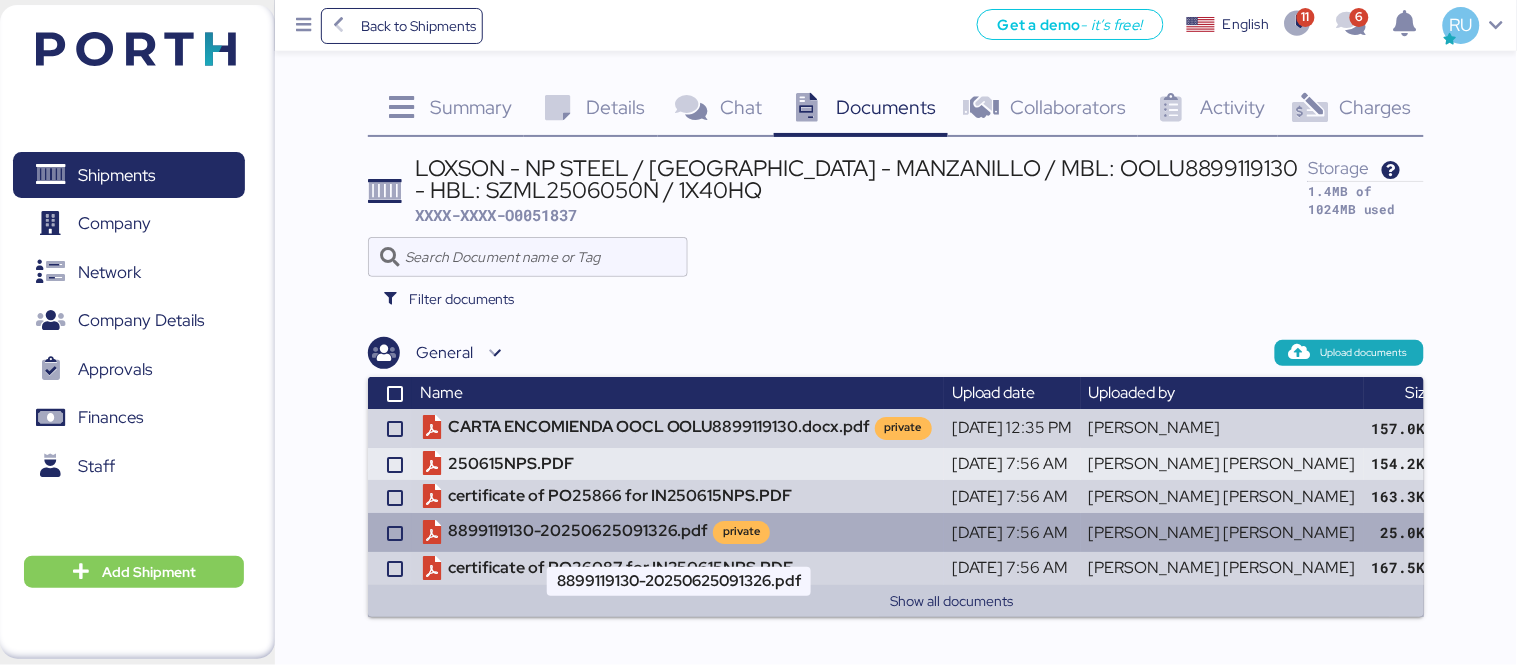 click on "8899119130-20250625091326.pdf
private" at bounding box center [678, 532] 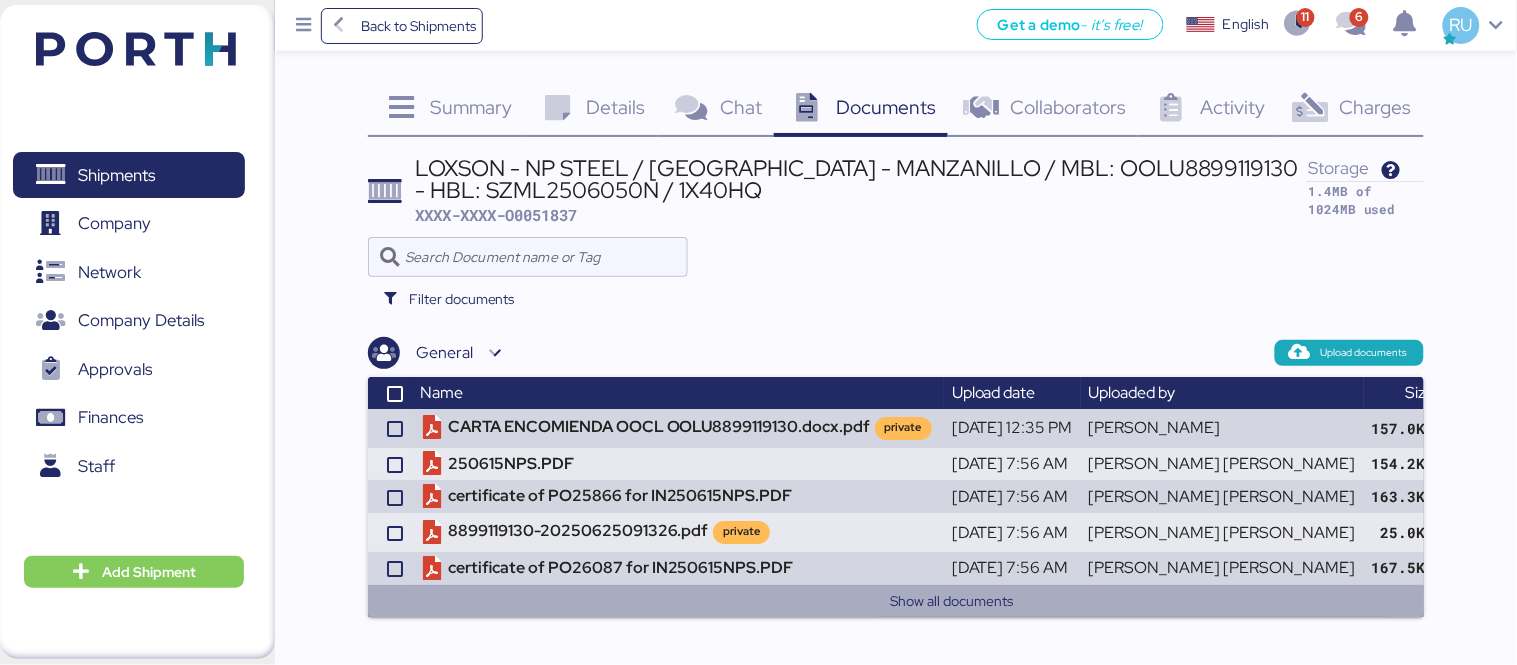 click on "Show all documents" at bounding box center (951, 601) 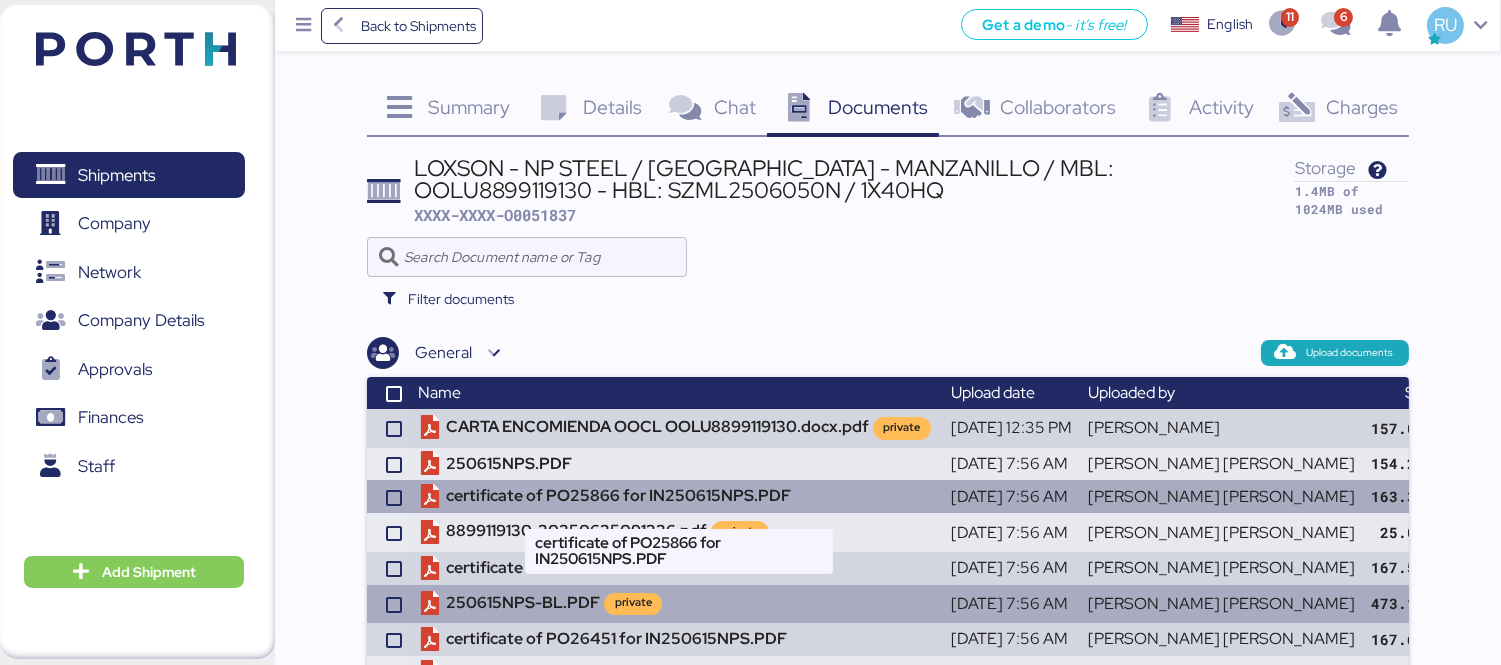 scroll, scrollTop: 98, scrollLeft: 0, axis: vertical 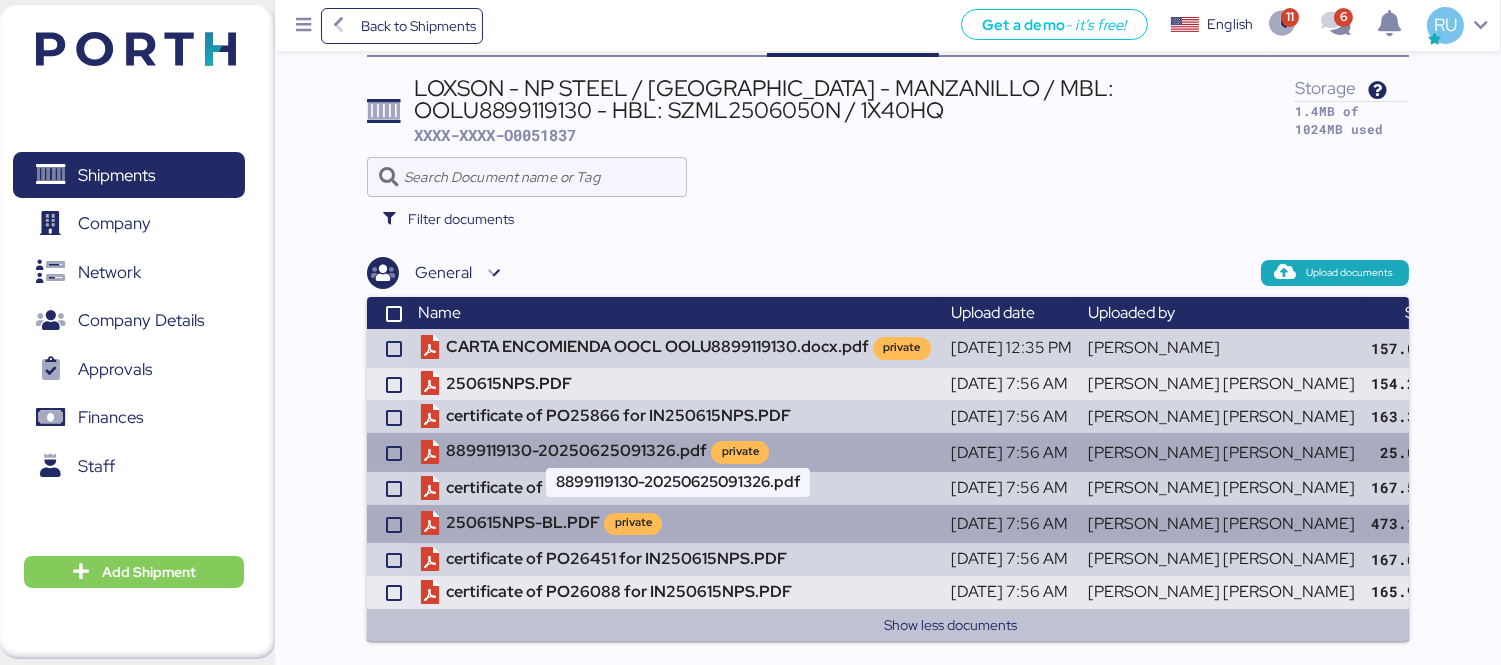 click on "8899119130-20250625091326.pdf
private" at bounding box center (676, 452) 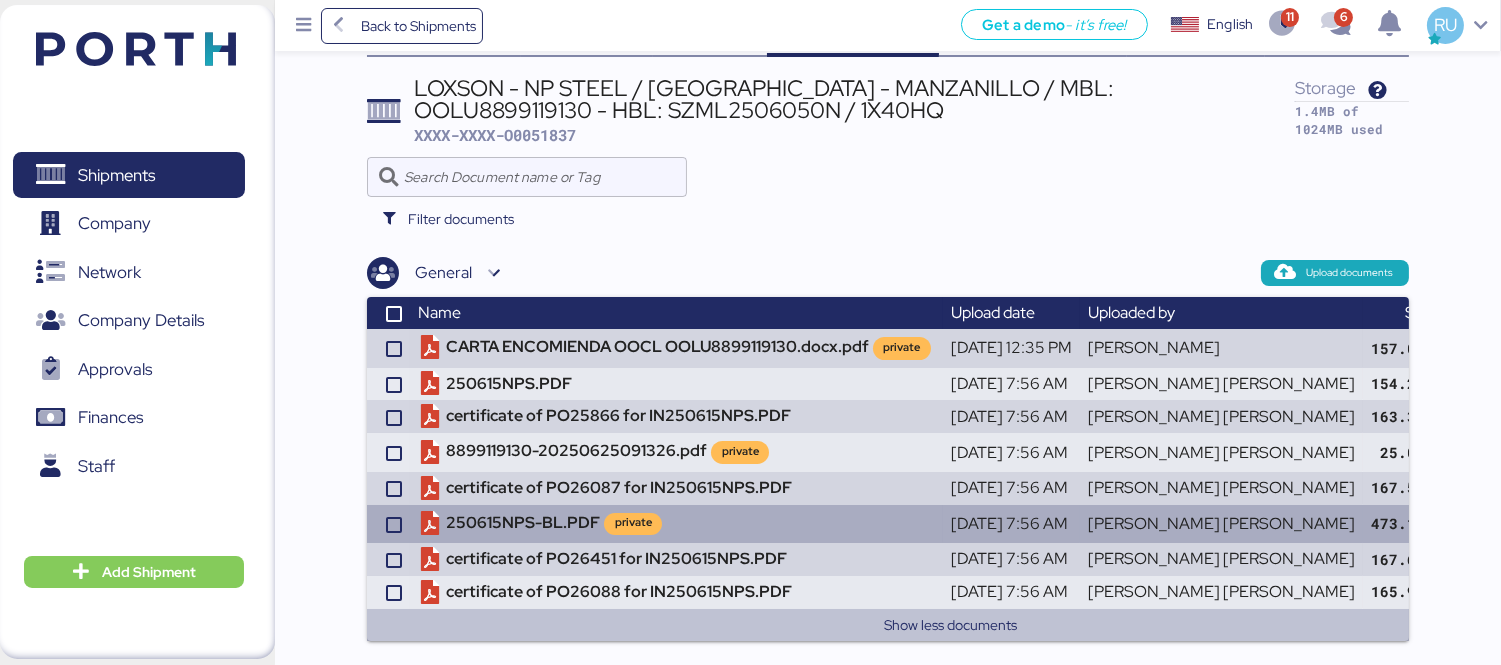 scroll, scrollTop: 0, scrollLeft: 0, axis: both 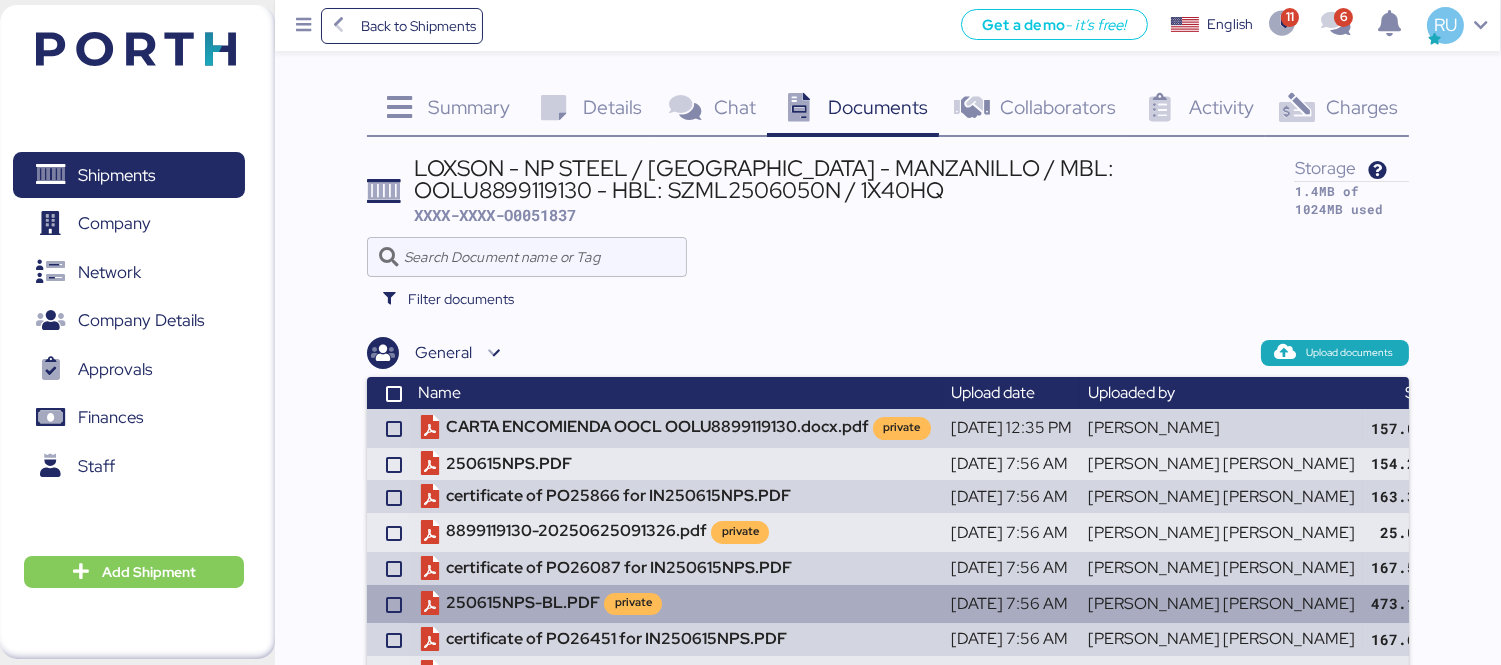click on "LOXSON - NP STEEL / [GEOGRAPHIC_DATA] - MANZANILLO / MBL: OOLU8899119130 - HBL: SZML2506050N / 1X40HQ" at bounding box center (854, 179) 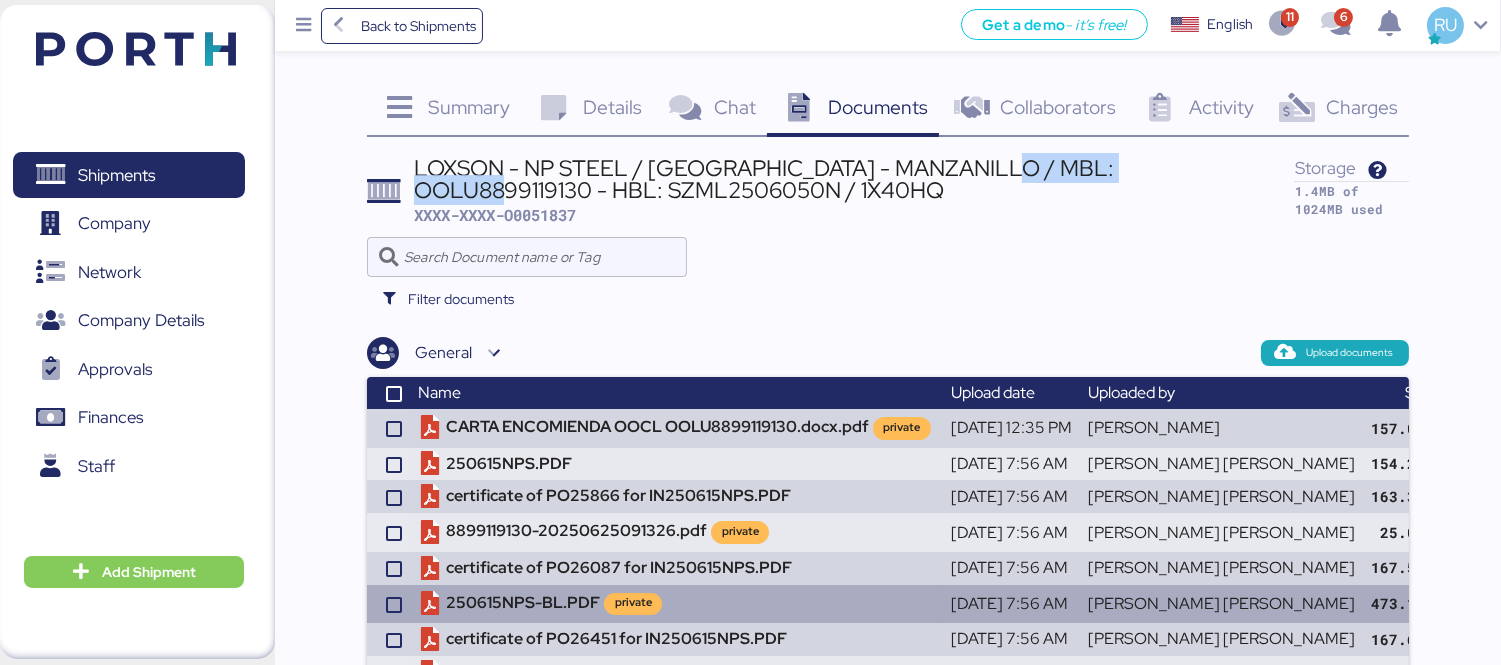 click on "LOXSON - NP STEEL / [GEOGRAPHIC_DATA] - MANZANILLO / MBL: OOLU8899119130 - HBL: SZML2506050N / 1X40HQ" at bounding box center (854, 179) 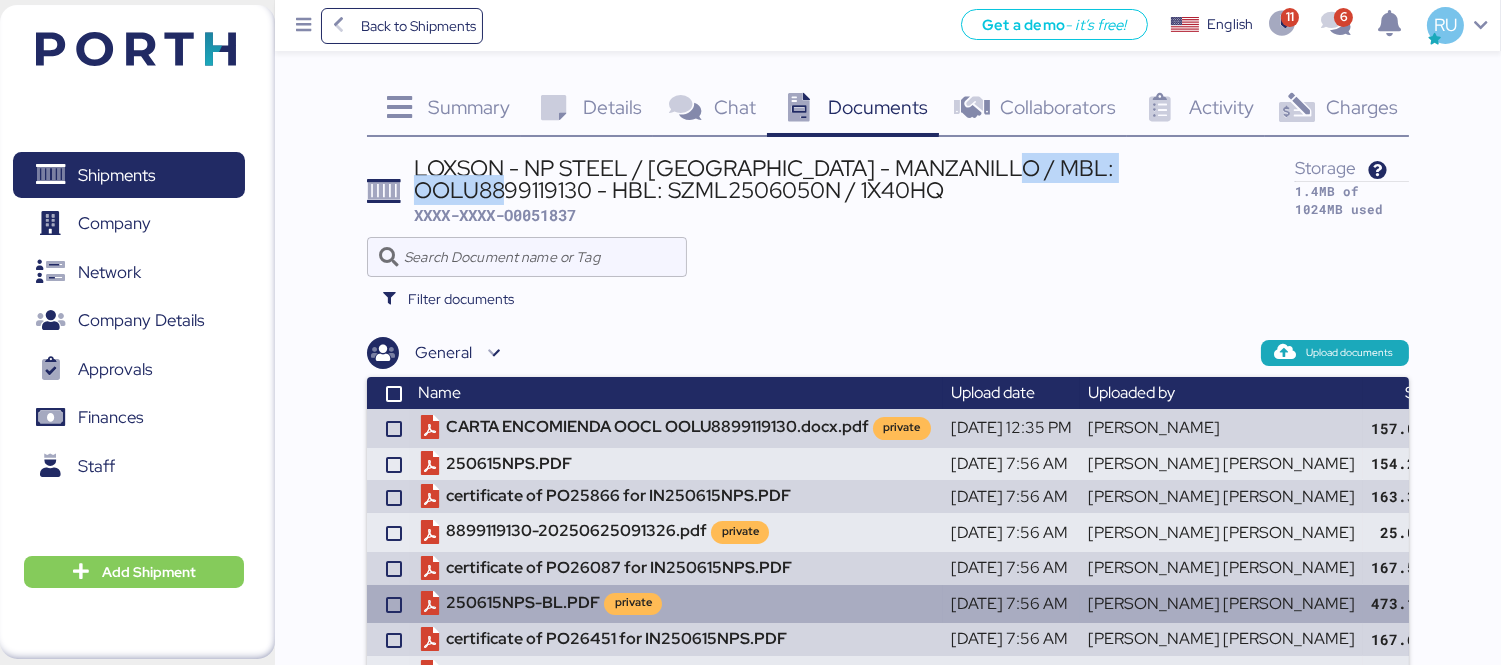 copy on "OOLU8899119130" 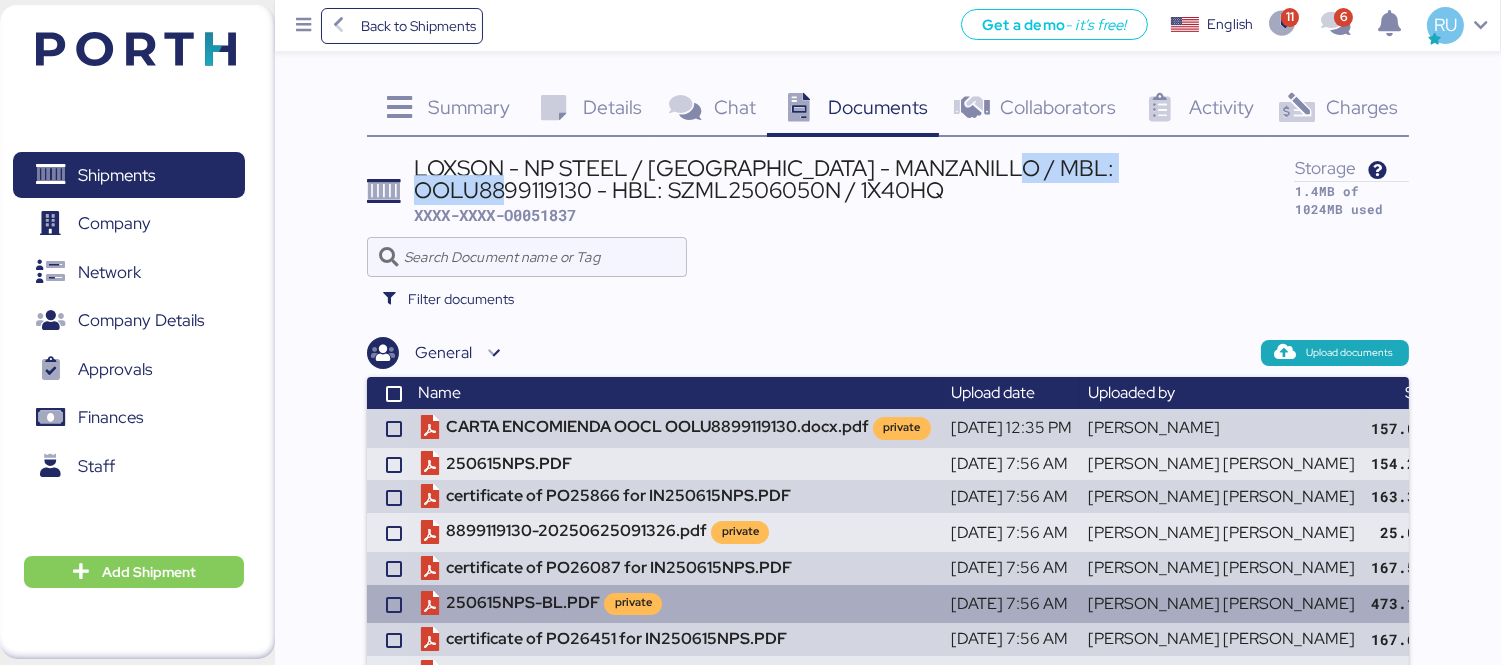 click at bounding box center (136, 49) 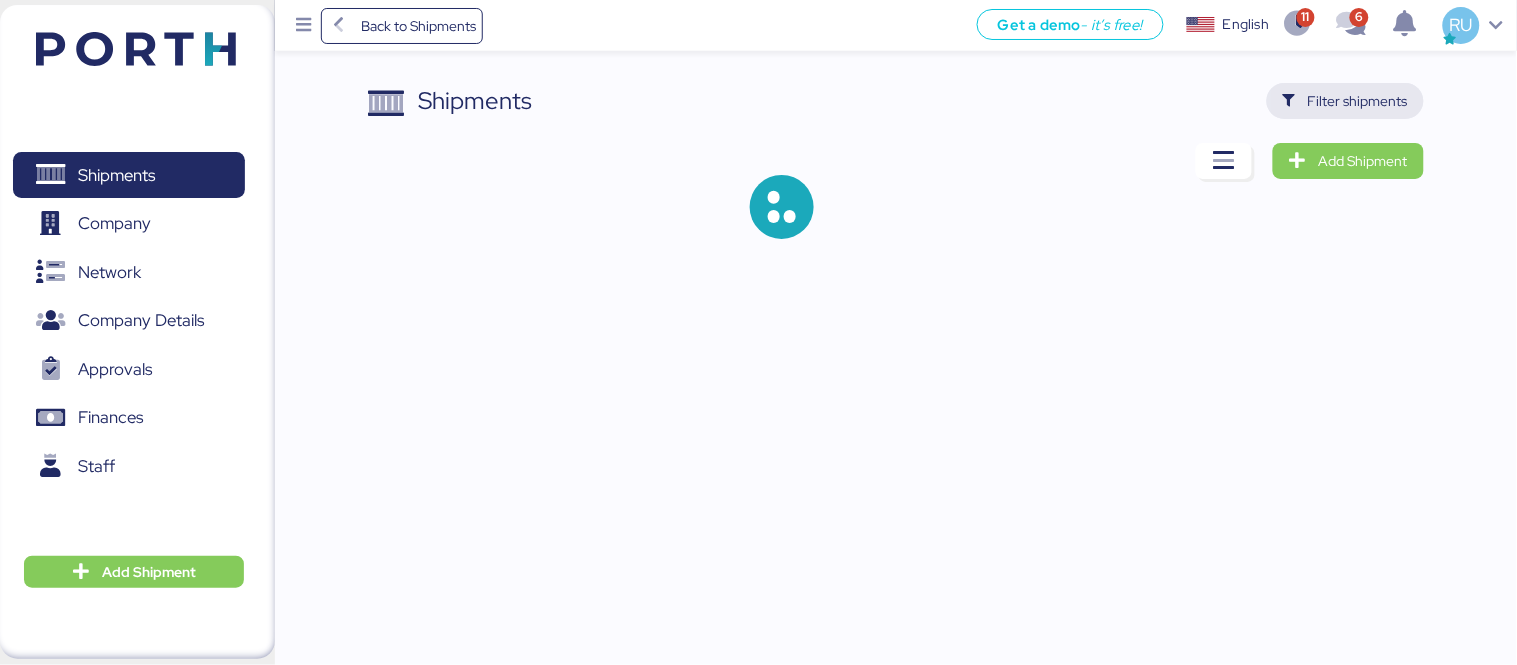 click on "Filter shipments" at bounding box center [1358, 101] 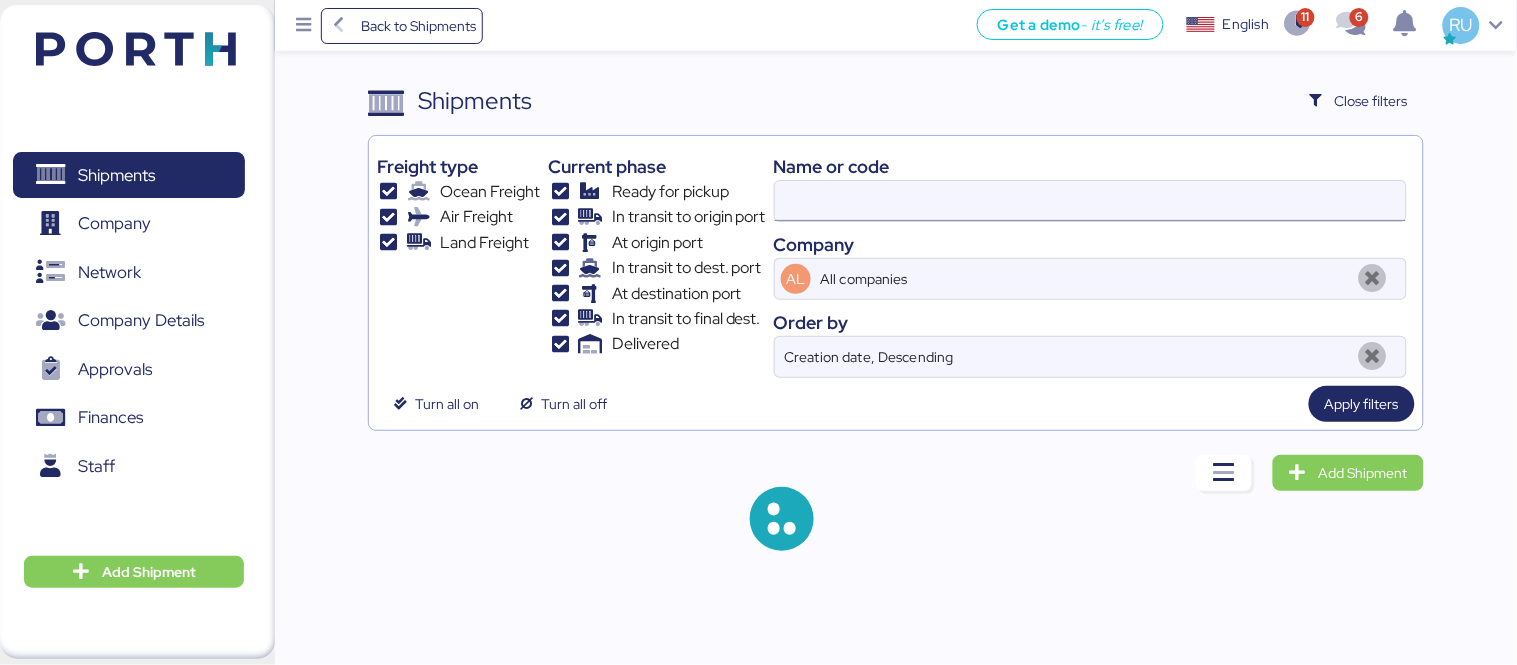 click at bounding box center [1090, 201] 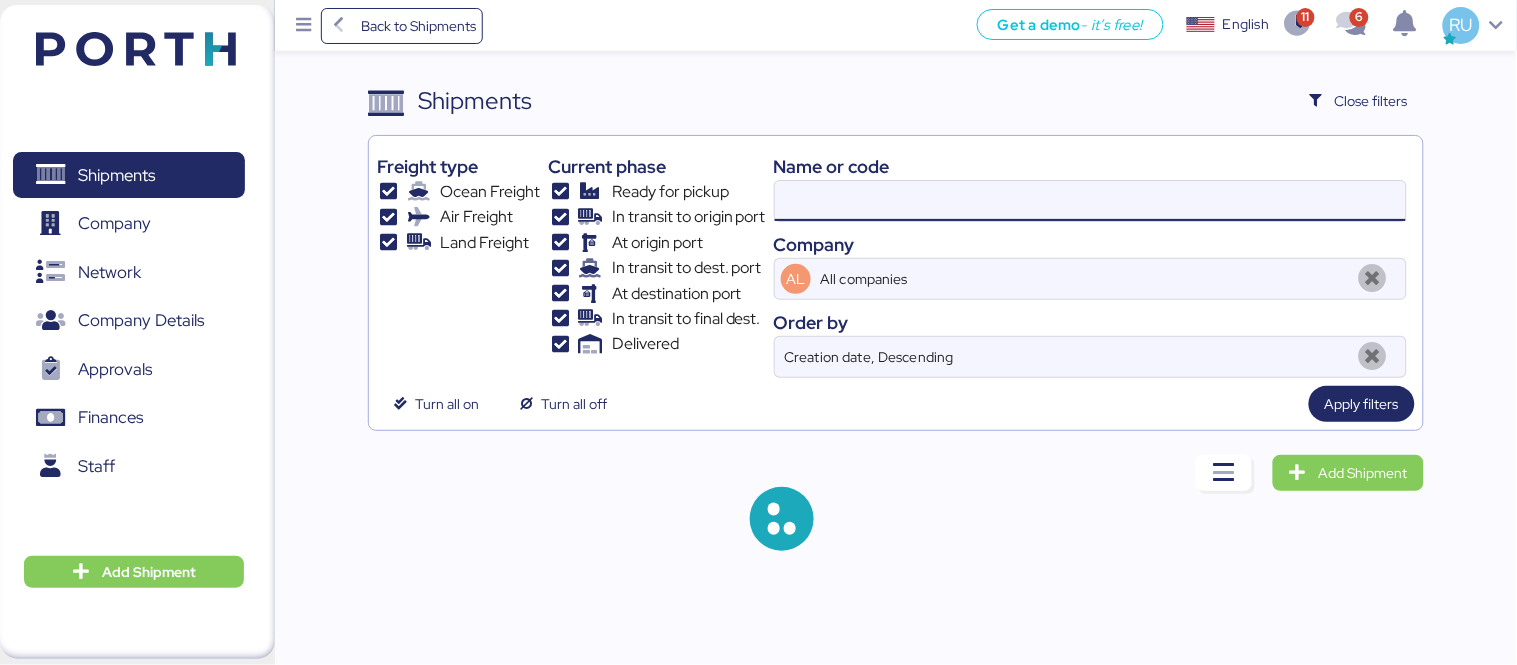paste on "OOLU8898926930" 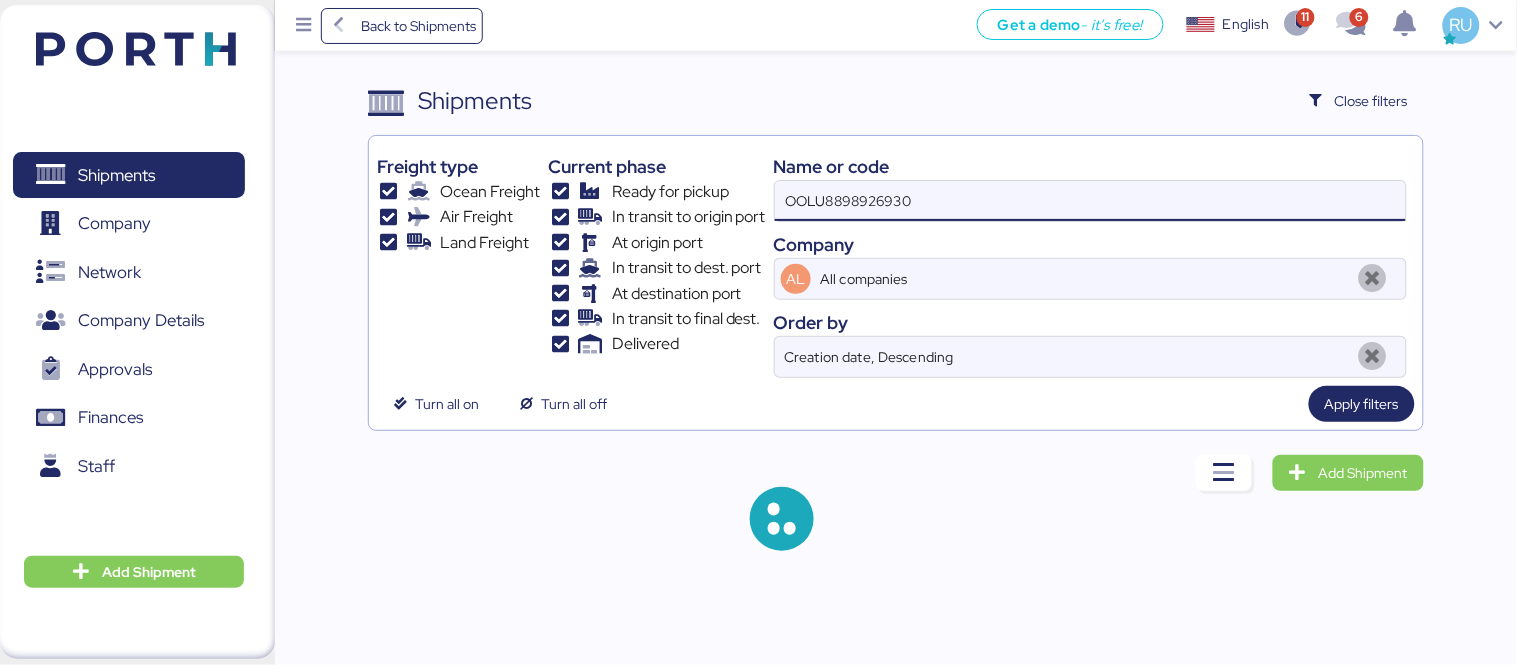 type on "OOLU8898926930" 